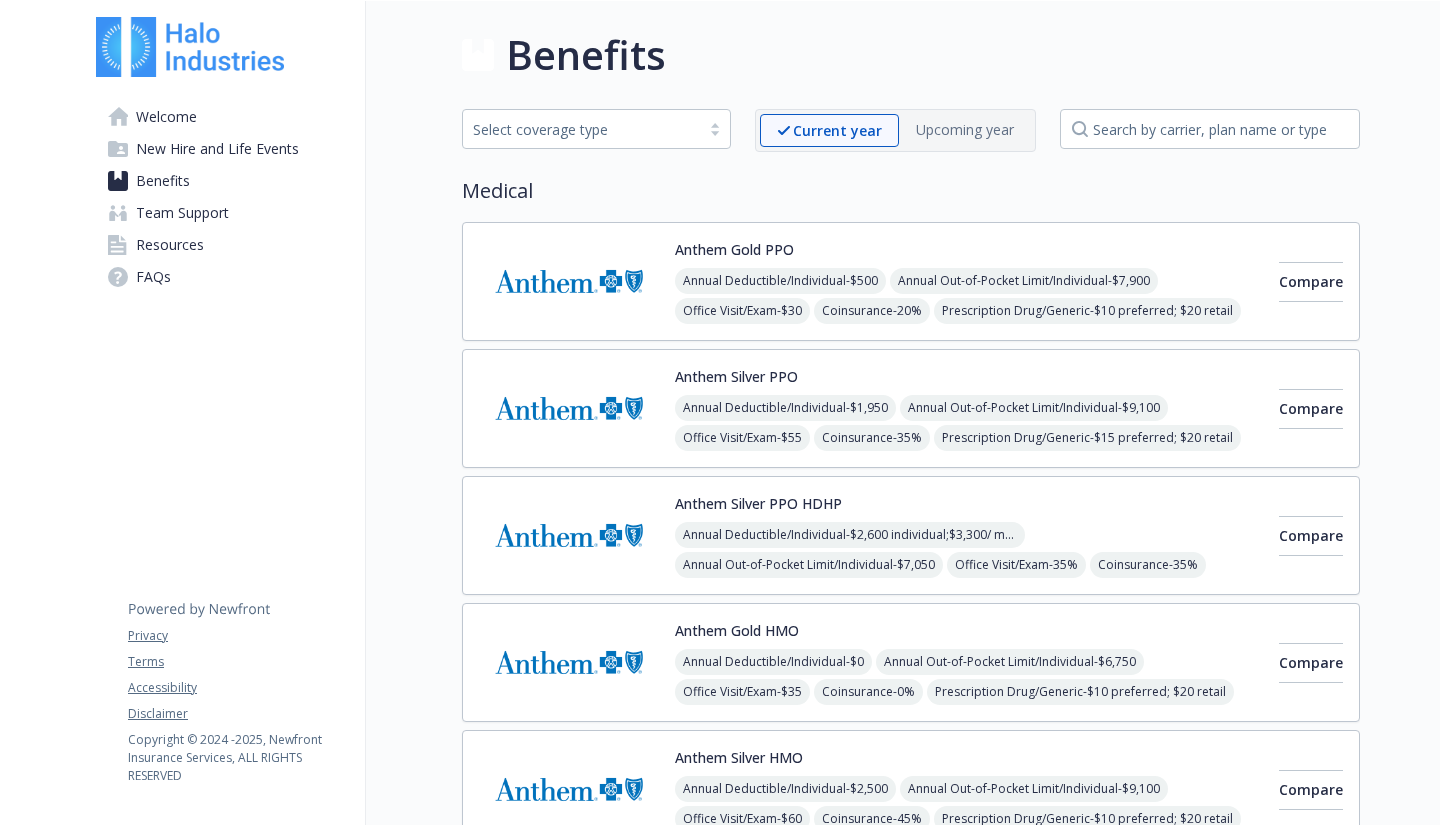 scroll, scrollTop: 0, scrollLeft: 0, axis: both 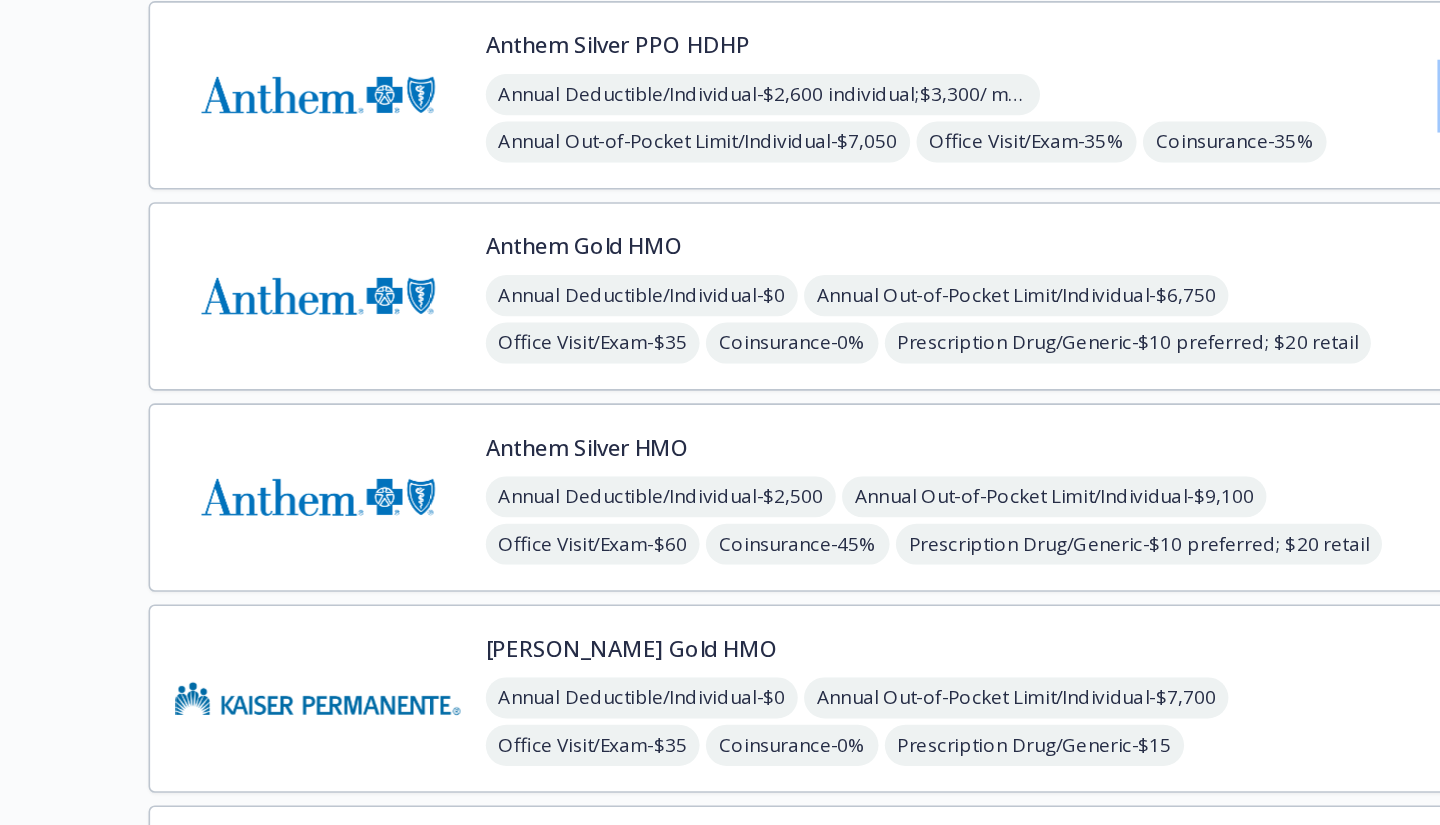 click on "Compare" at bounding box center [1311, 228] 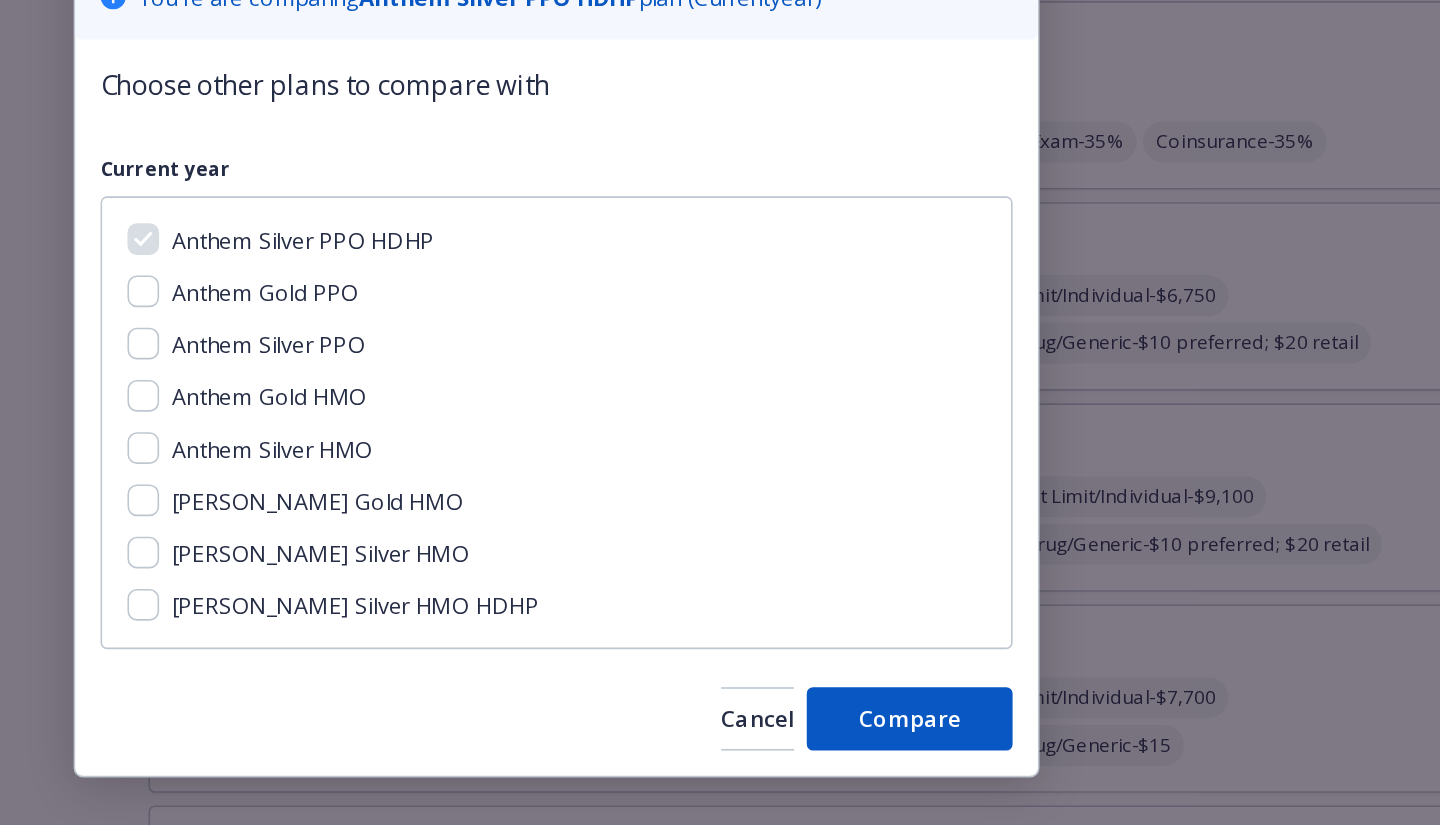 click on "Compare plans You ' re are comparing  Anthem Silver PPO HDHP  plan ( Current  year) Choose other plans to compare with Current year Anthem Silver PPO HDHP Anthem Gold PPO Anthem Silver PPO Anthem Gold HMO Anthem Silver HMO Kaiser Gold HMO Kaiser Silver HMO Kaiser Silver HMO HDHP Cancel Compare" at bounding box center [720, 412] 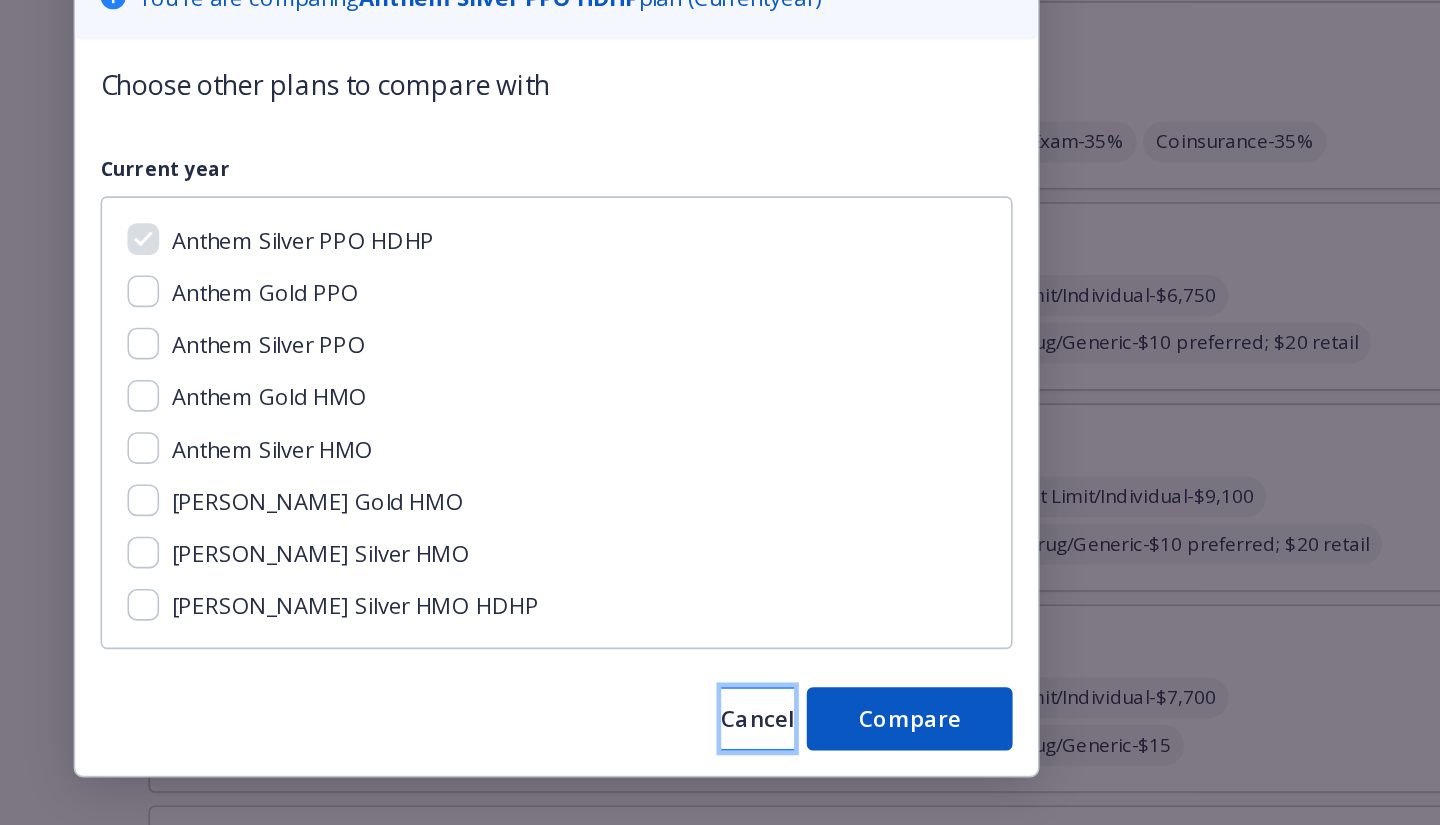 click on "Cancel" at bounding box center [847, 621] 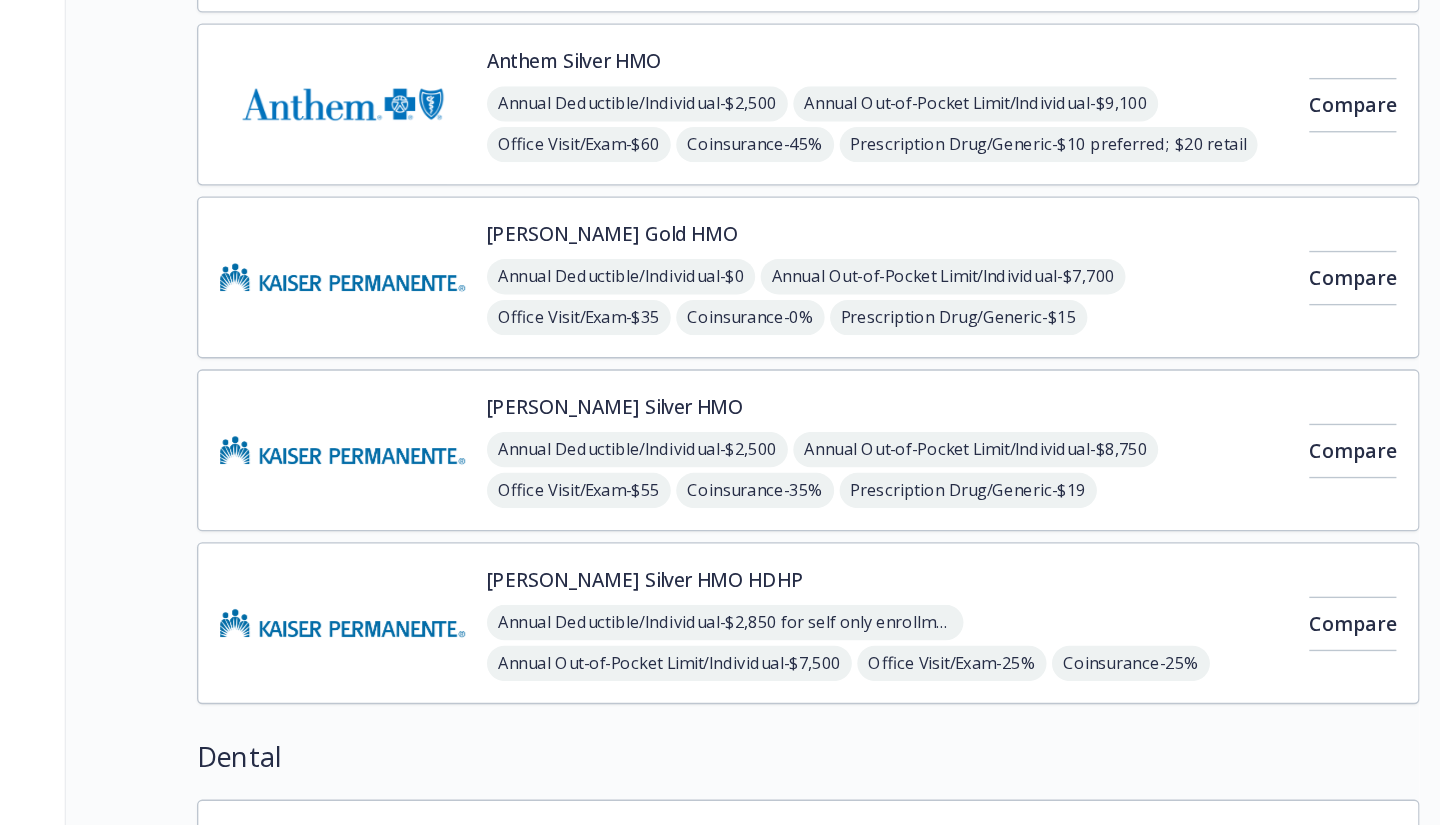 scroll, scrollTop: 594, scrollLeft: 1, axis: both 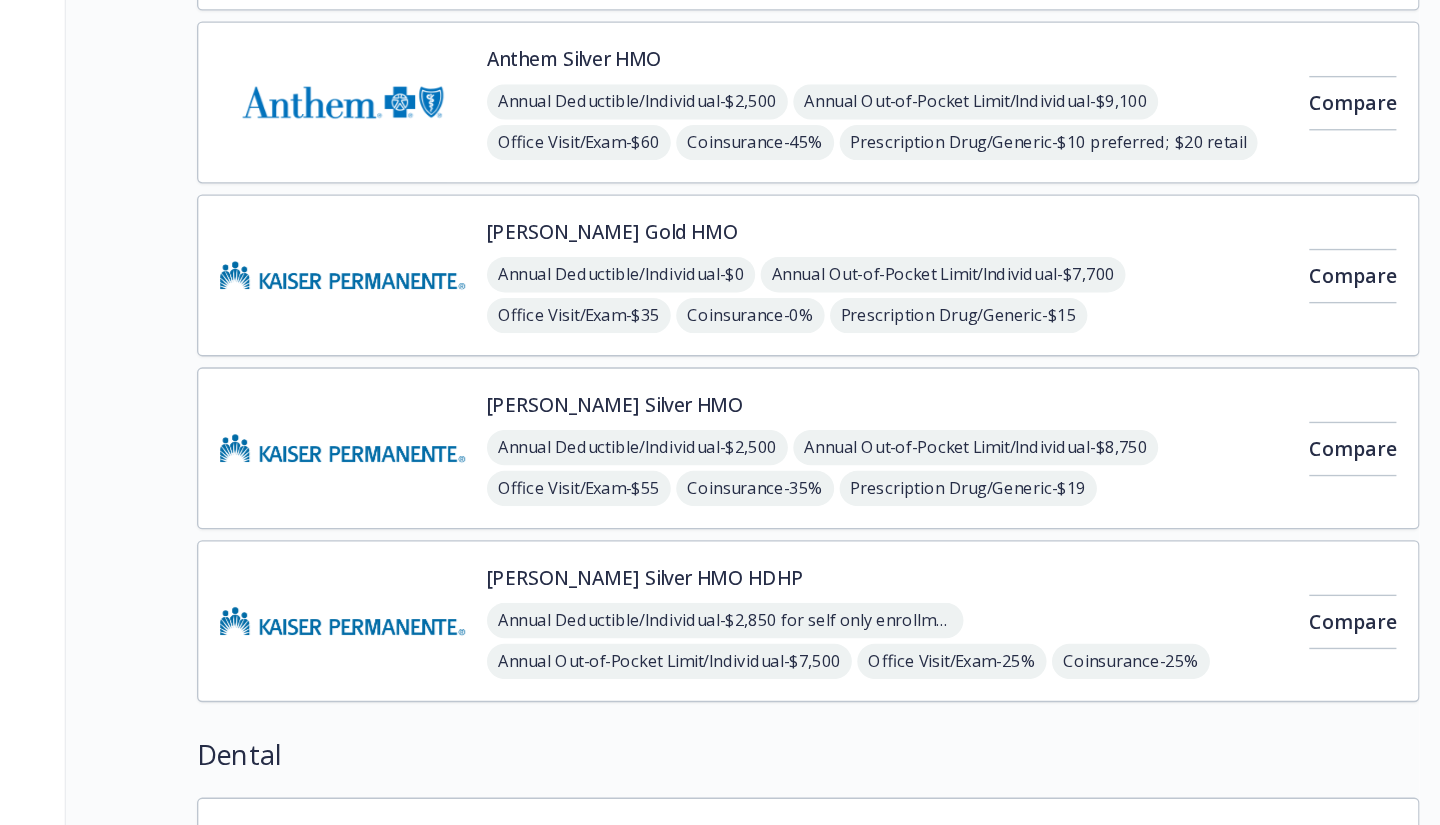 click on "Annual Deductible/Individual  -  $2,850 for self only enrollment; $3,300 for any one member within a family enrollment Annual Out-of-Pocket Limit/Individual  -  $7,500 Office Visit/Exam  -  25% Coinsurance  -  25% Prescription Drug/Generic  -  25% up to $250 Prescription Drug/Brand Formulary  -  25% up to $250 Prescription Drug/Brand Non-Formulary  -  25% up to $250 Prescription Drug/Specialty  -  25% up to $250" at bounding box center [969, 636] 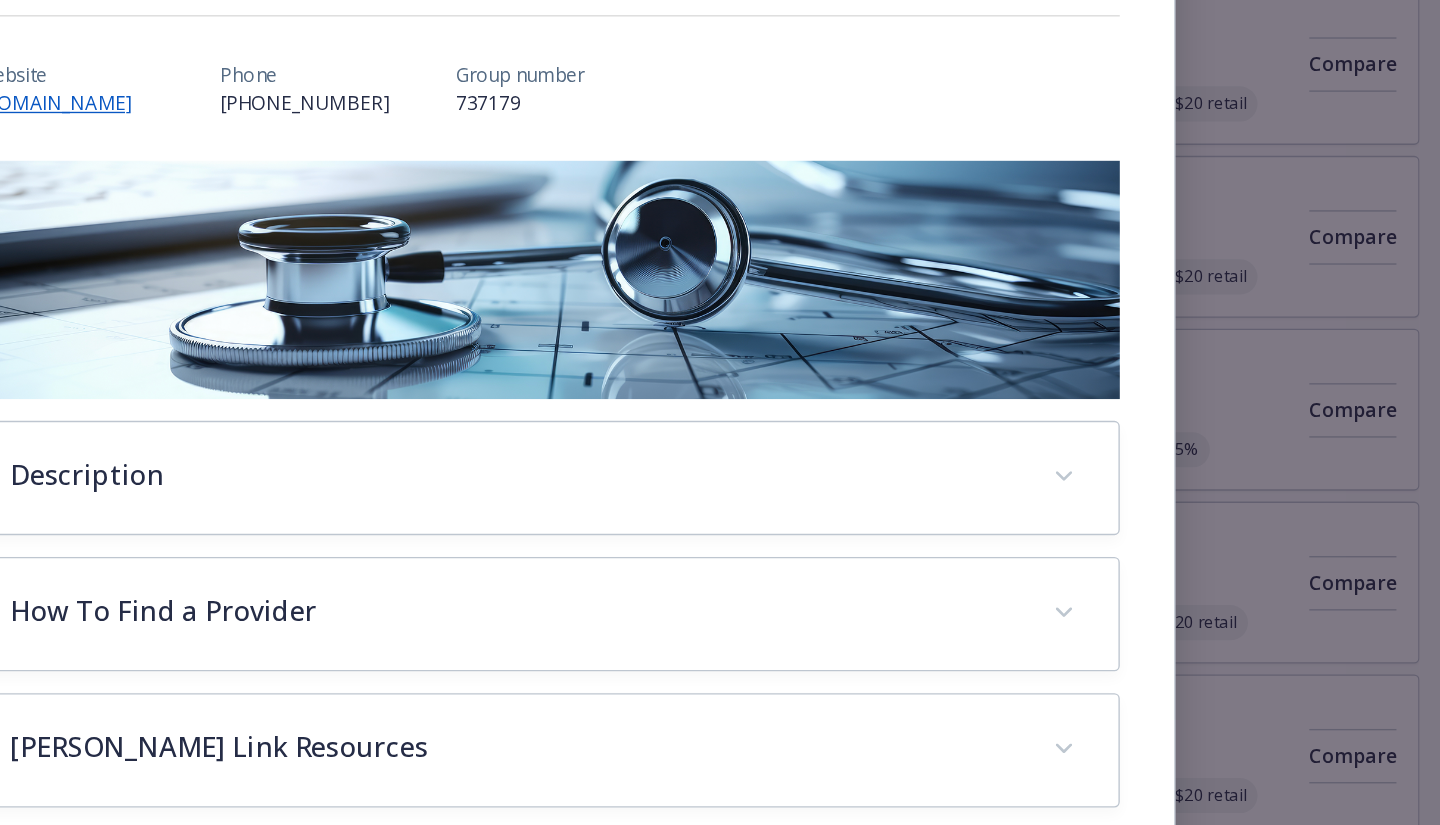 scroll, scrollTop: 594, scrollLeft: 1, axis: both 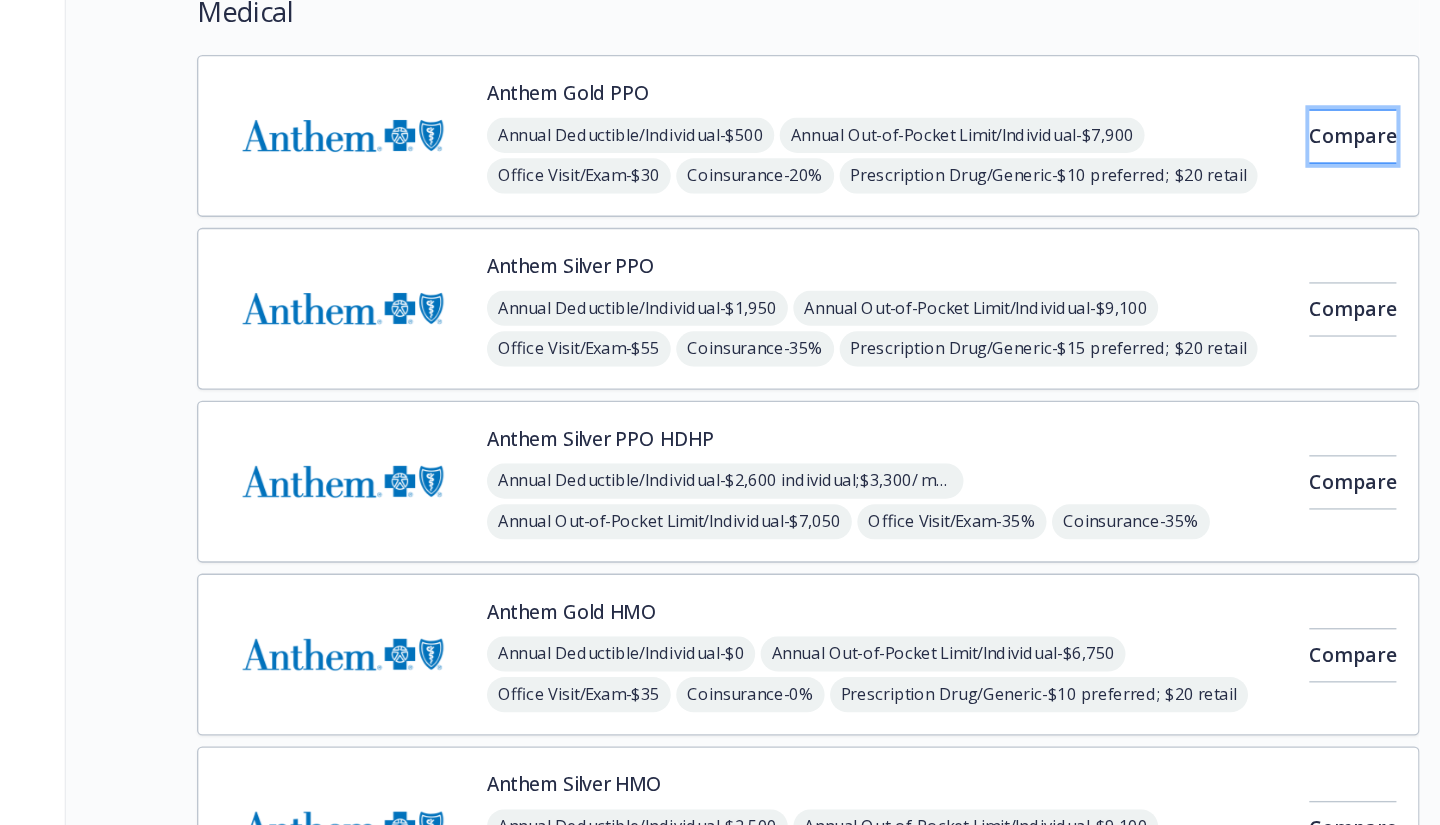 click on "Compare" at bounding box center (1311, 220) 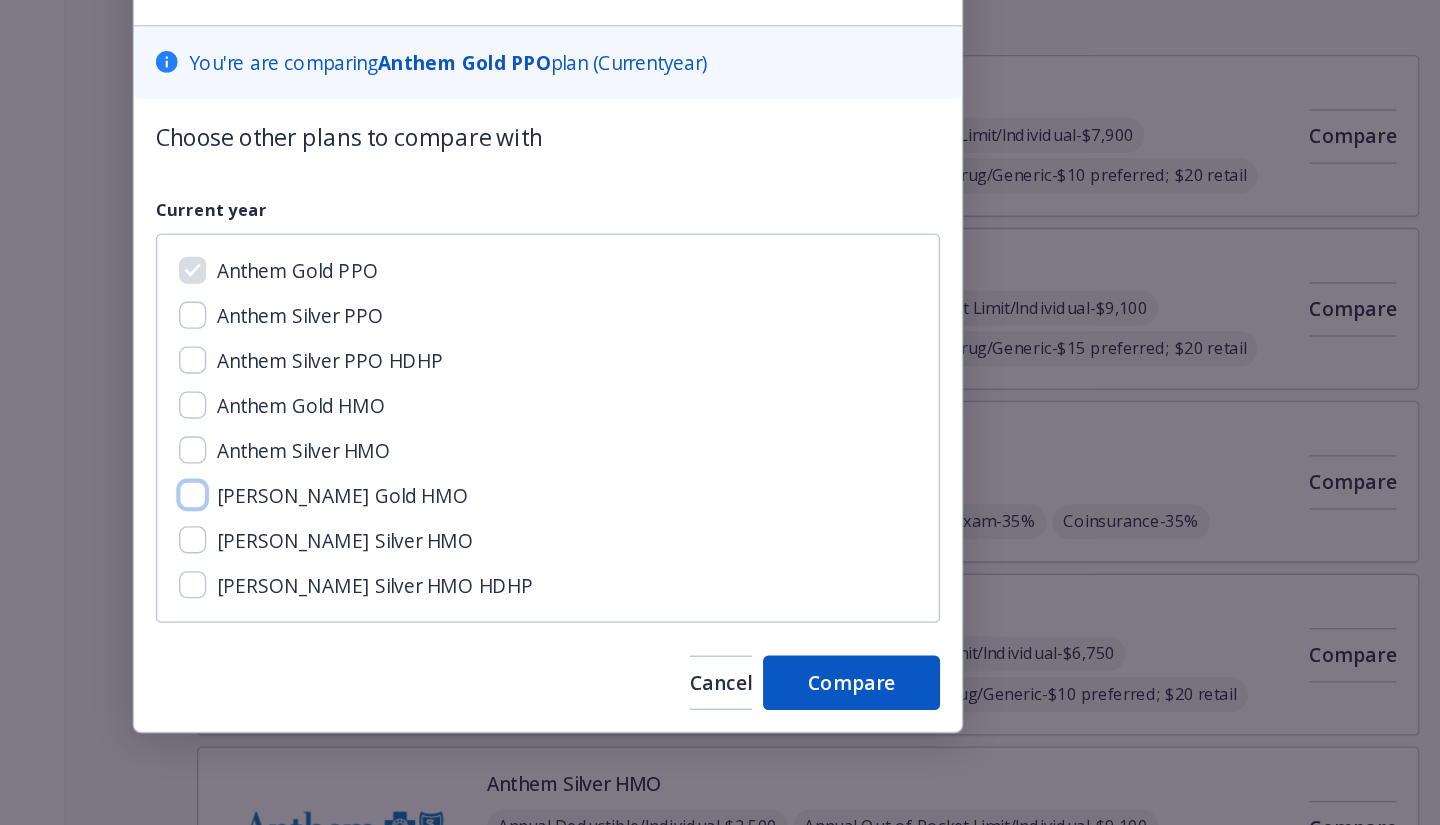 click on "[PERSON_NAME] Gold HMO" at bounding box center (459, 484) 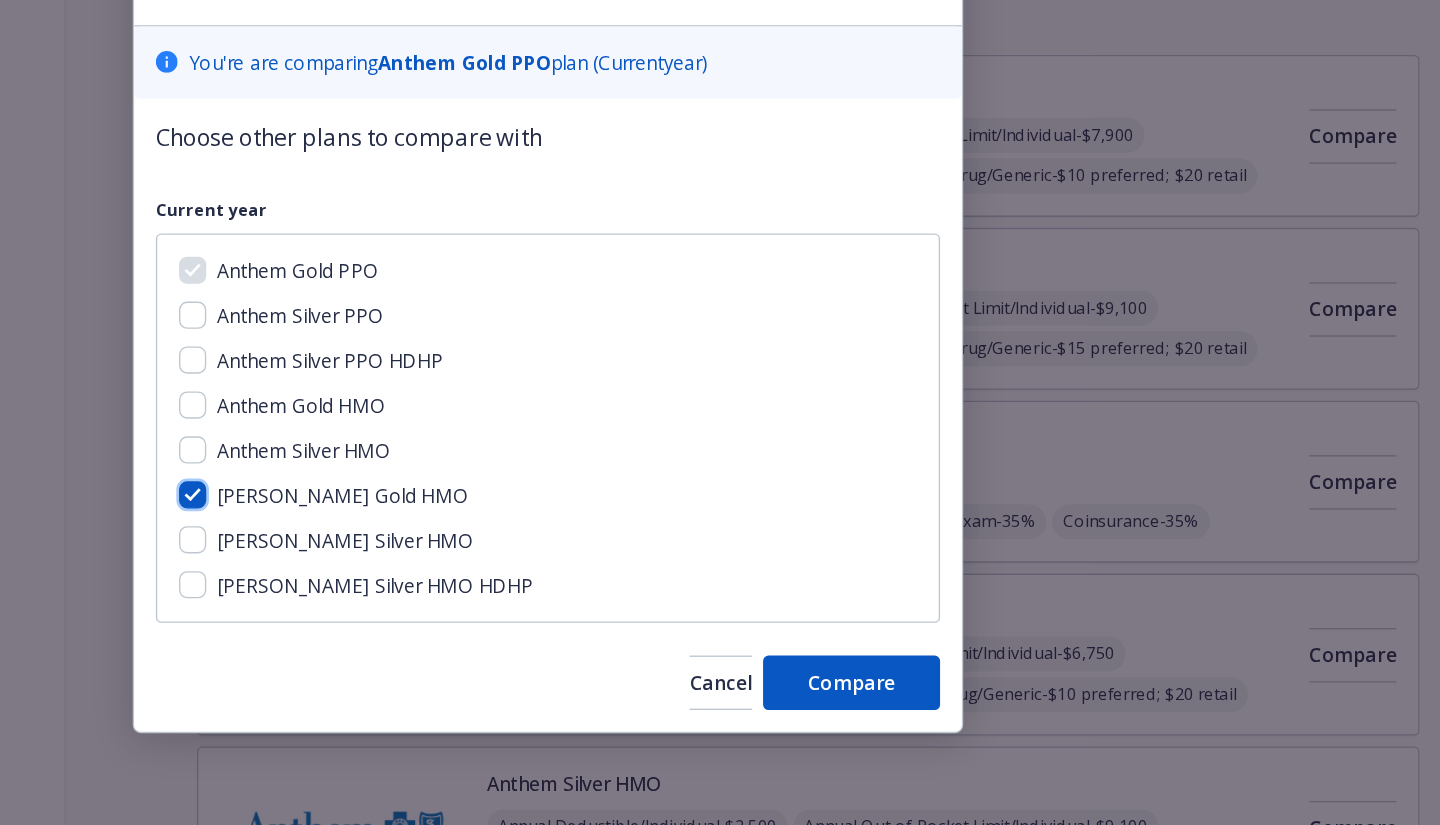checkbox on "true" 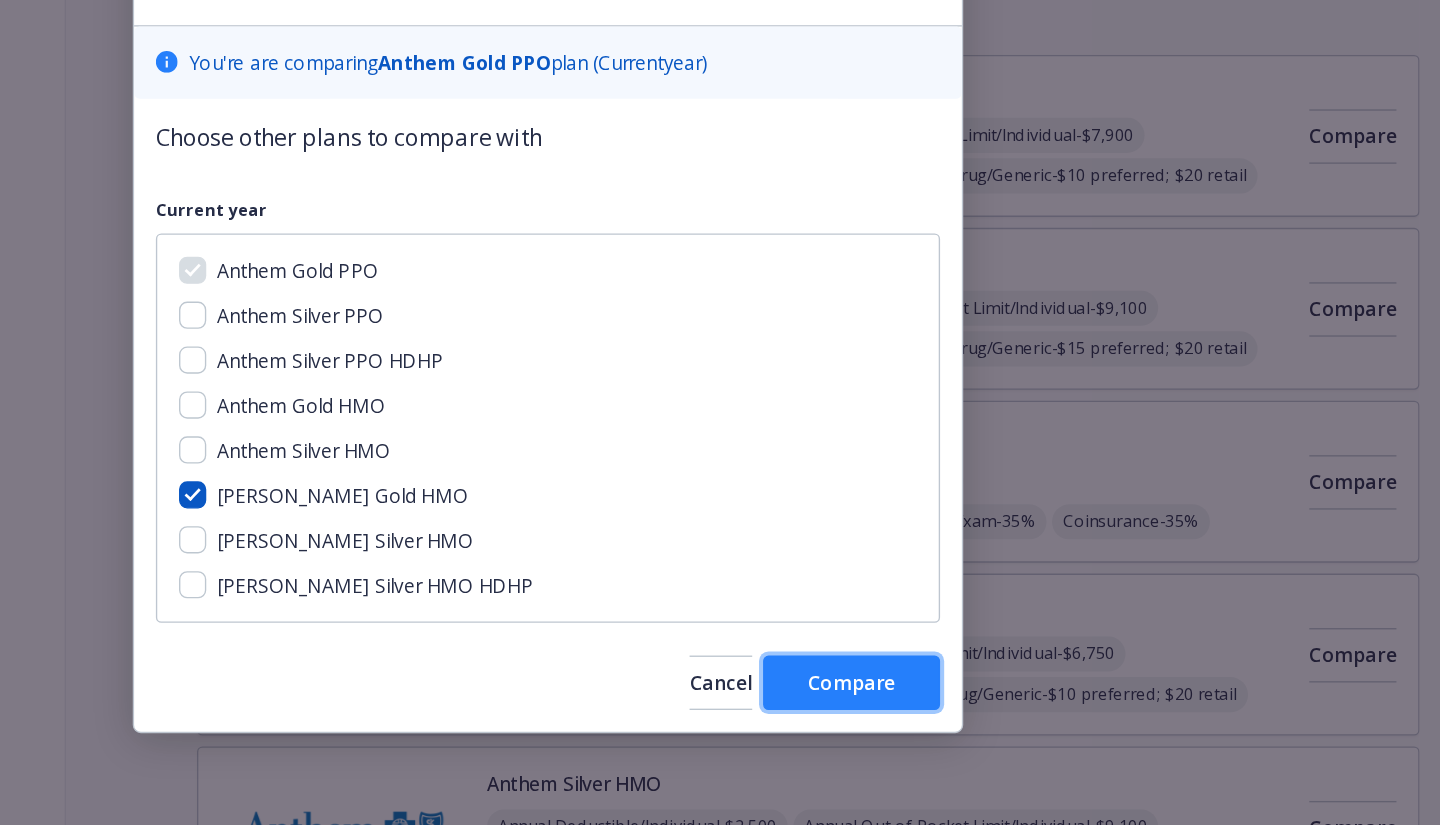 click on "Compare" at bounding box center [943, 621] 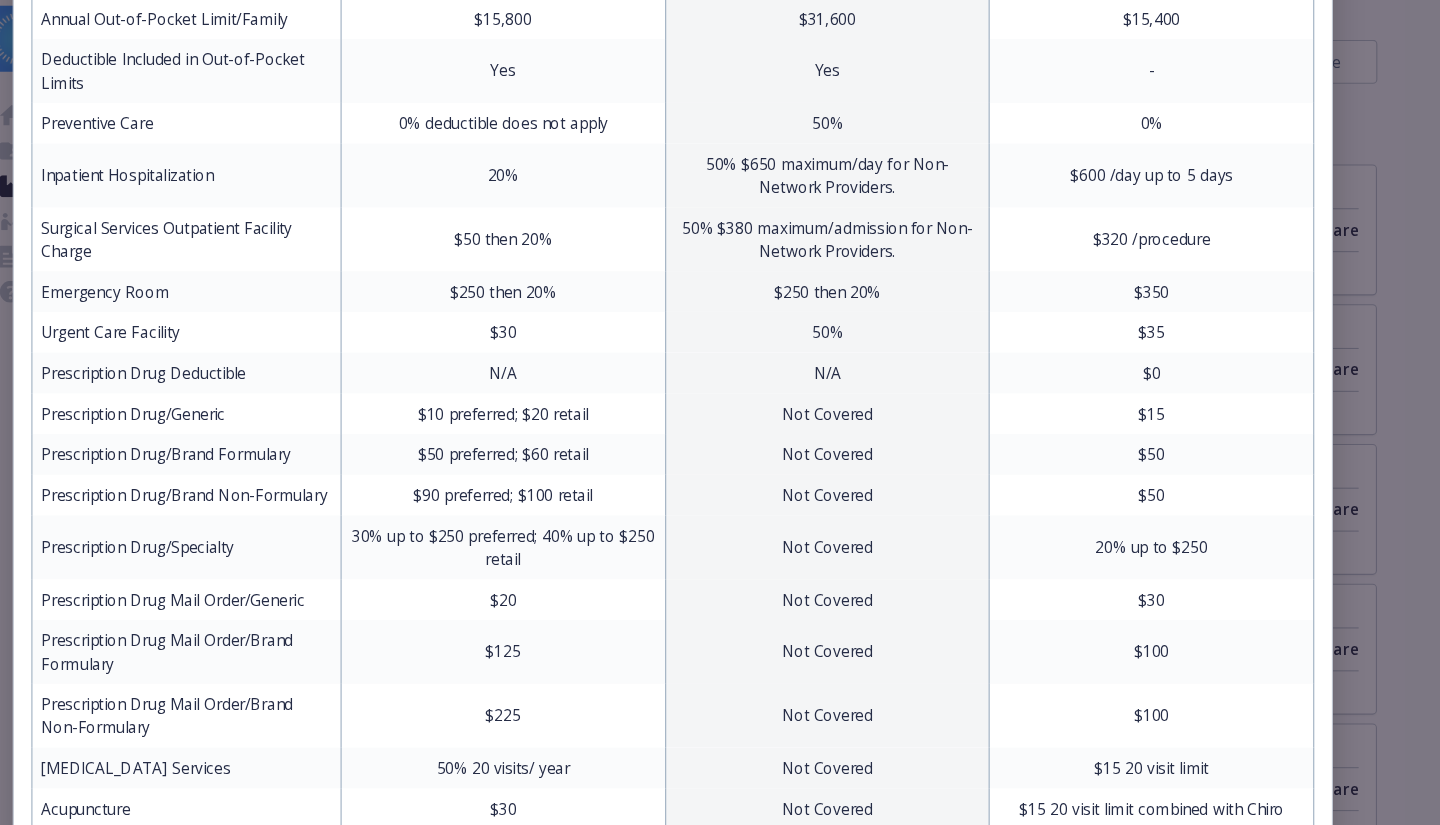 scroll, scrollTop: 478, scrollLeft: 0, axis: vertical 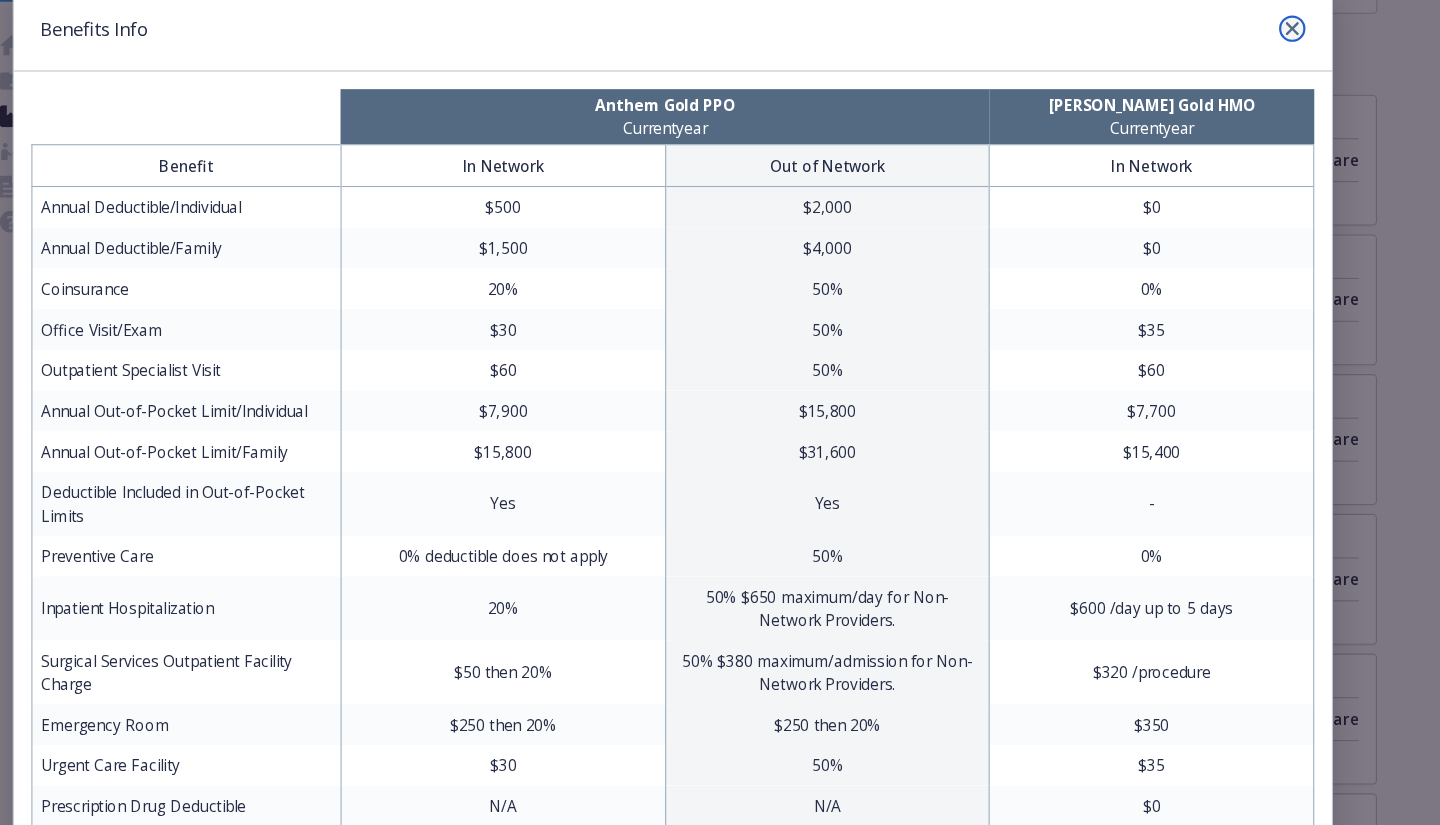 click 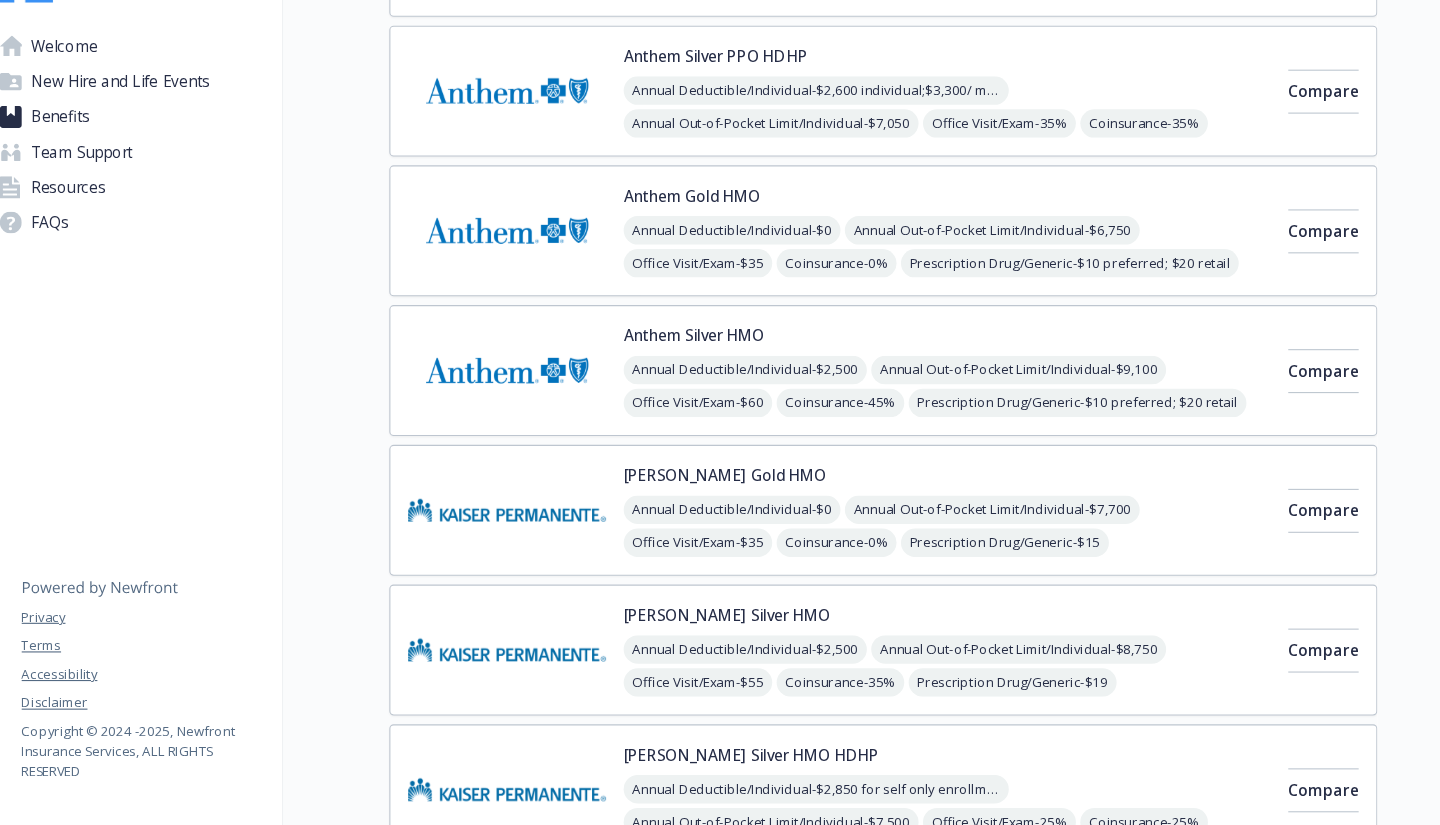 scroll, scrollTop: 395, scrollLeft: 1, axis: both 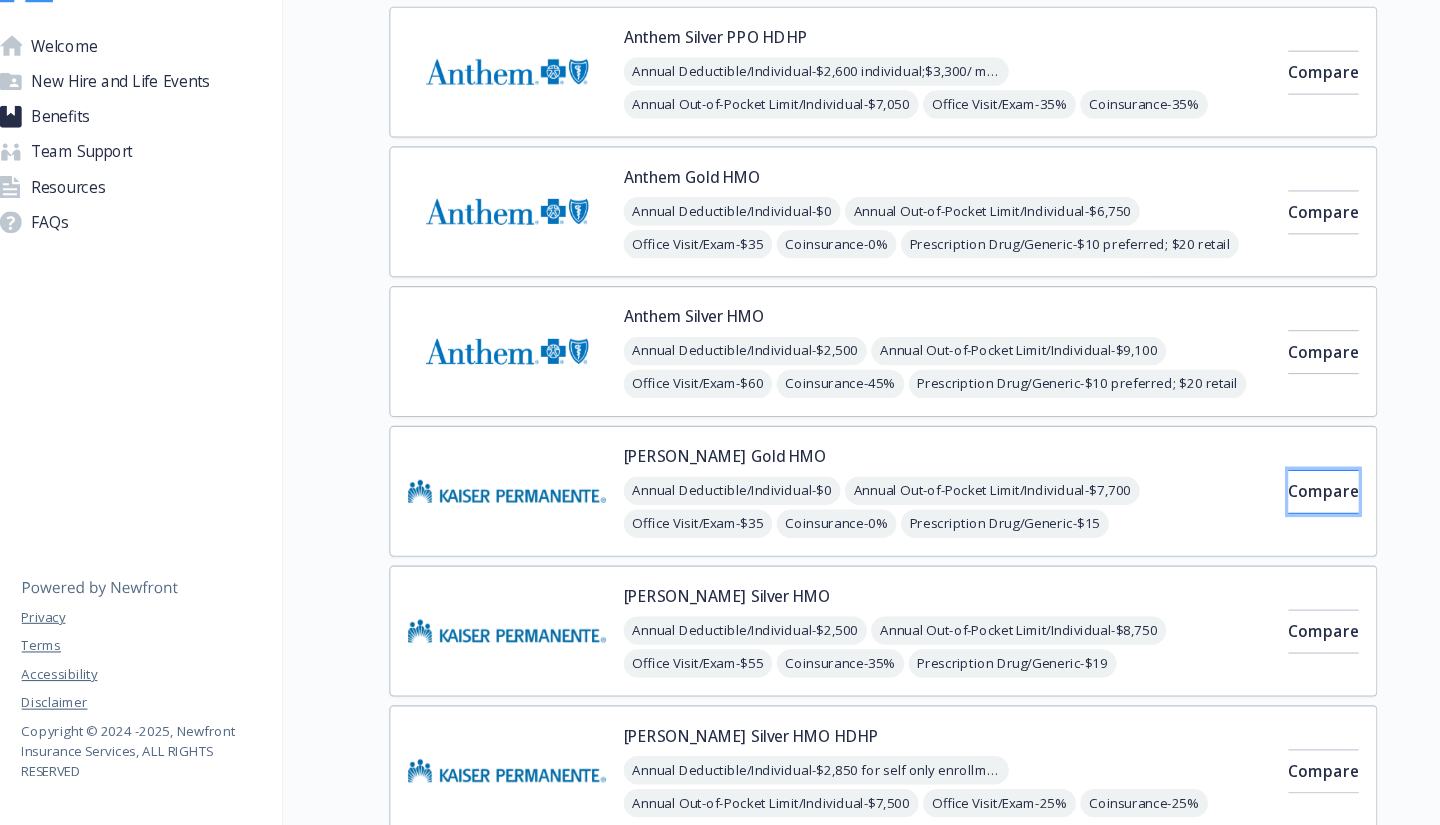 click on "Compare" at bounding box center (1311, 521) 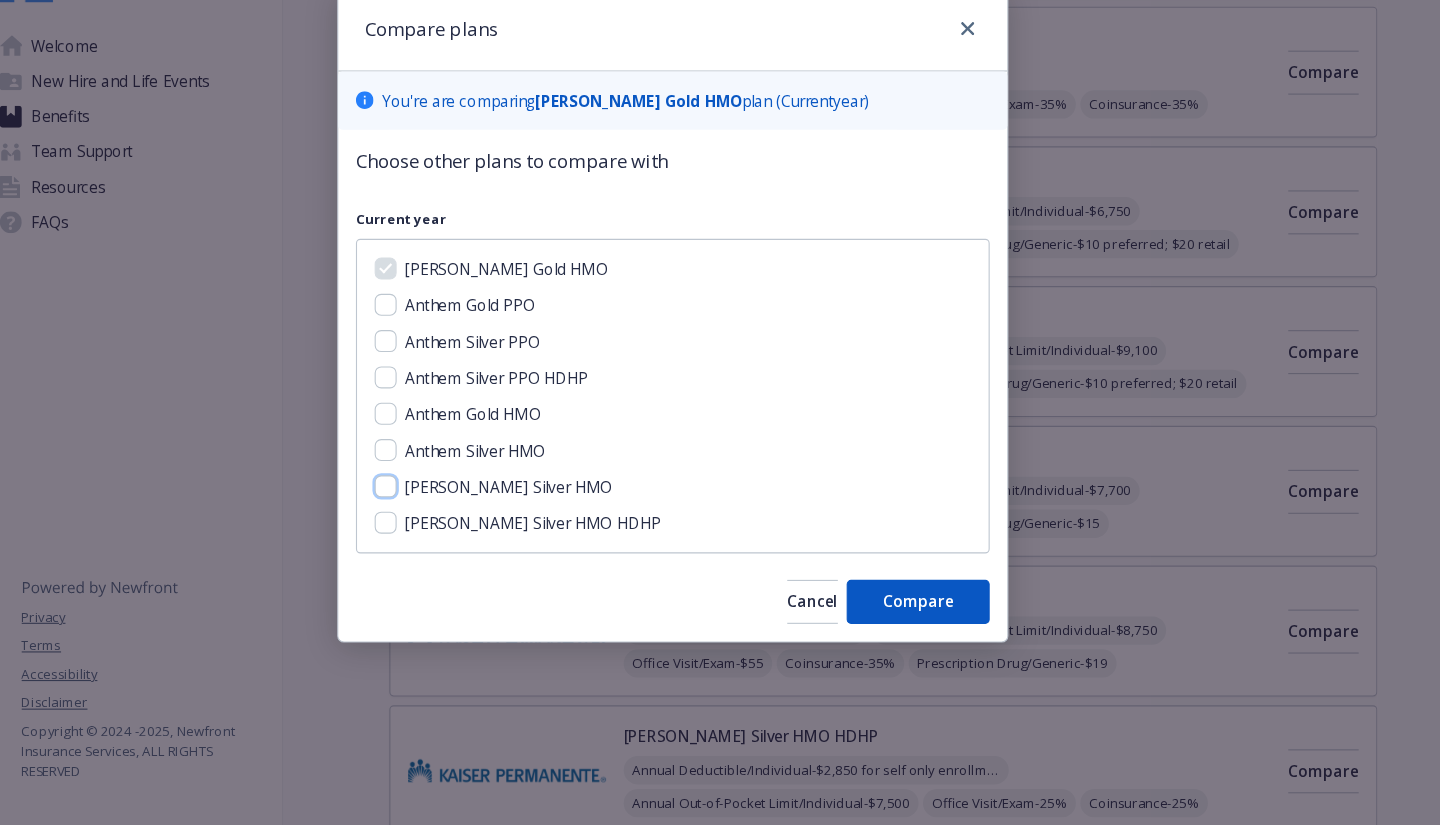 click on "[PERSON_NAME] Silver HMO" at bounding box center (459, 517) 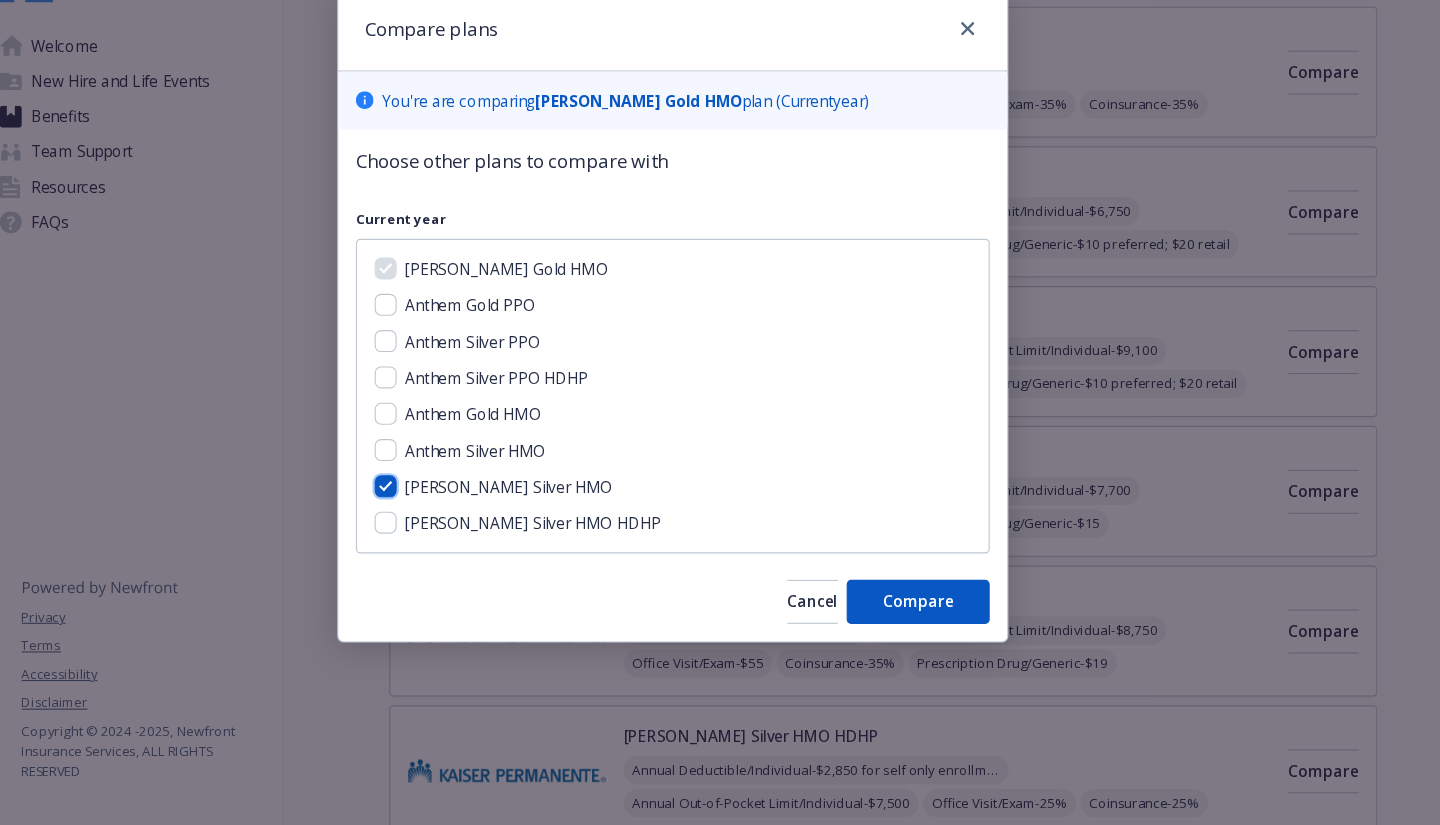 checkbox on "true" 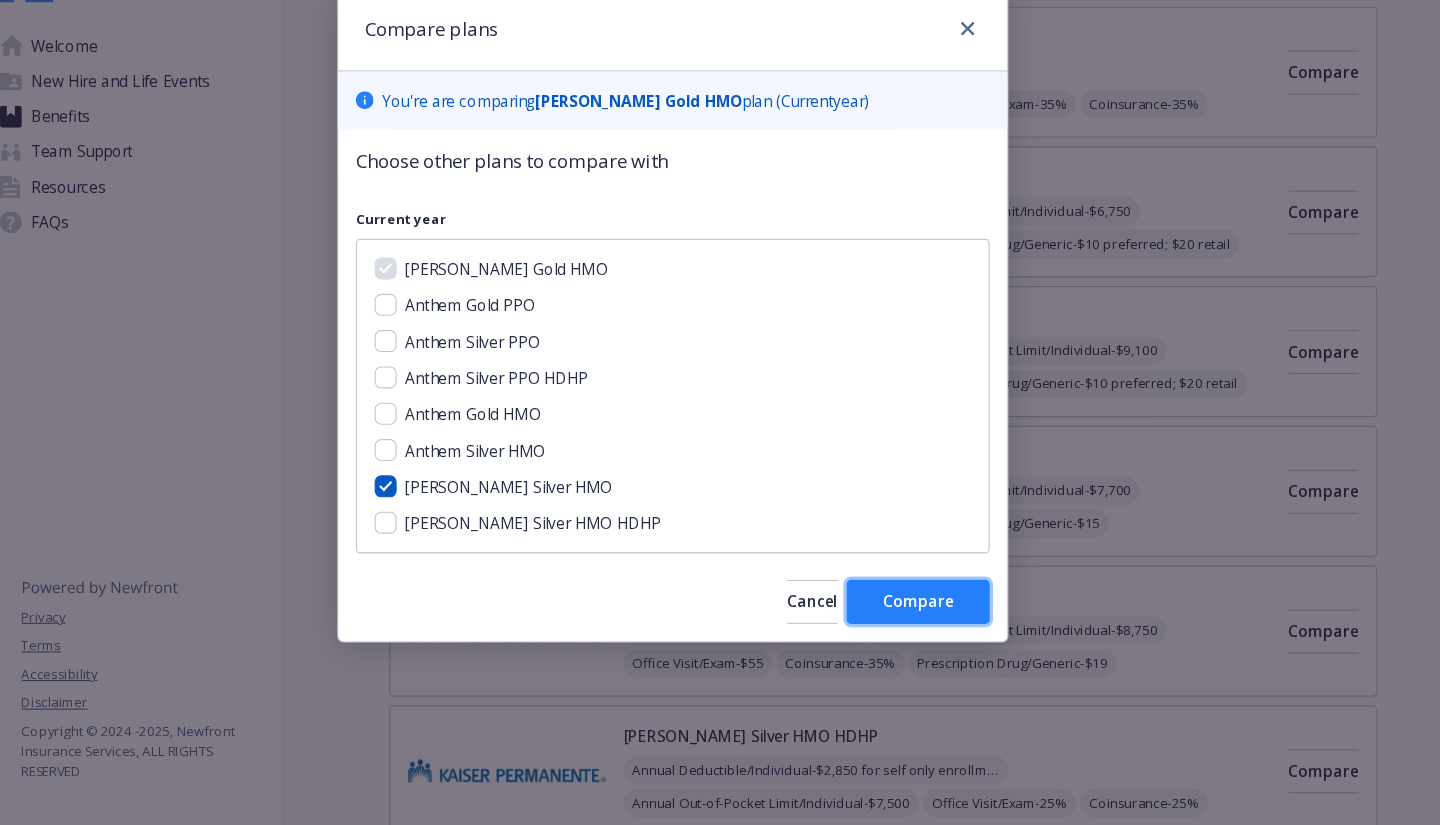 click on "Compare" at bounding box center (943, 622) 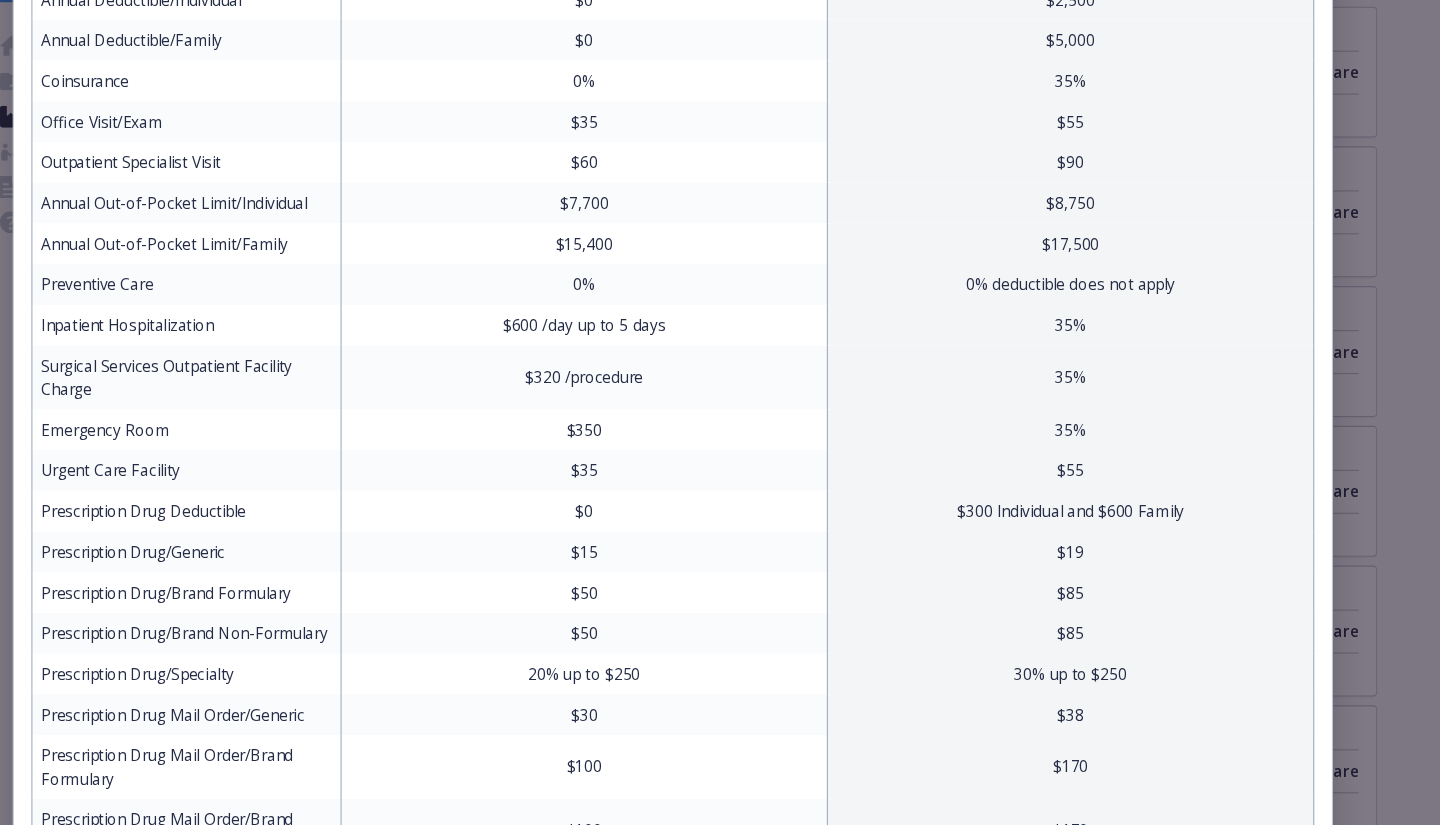 scroll, scrollTop: 193, scrollLeft: 0, axis: vertical 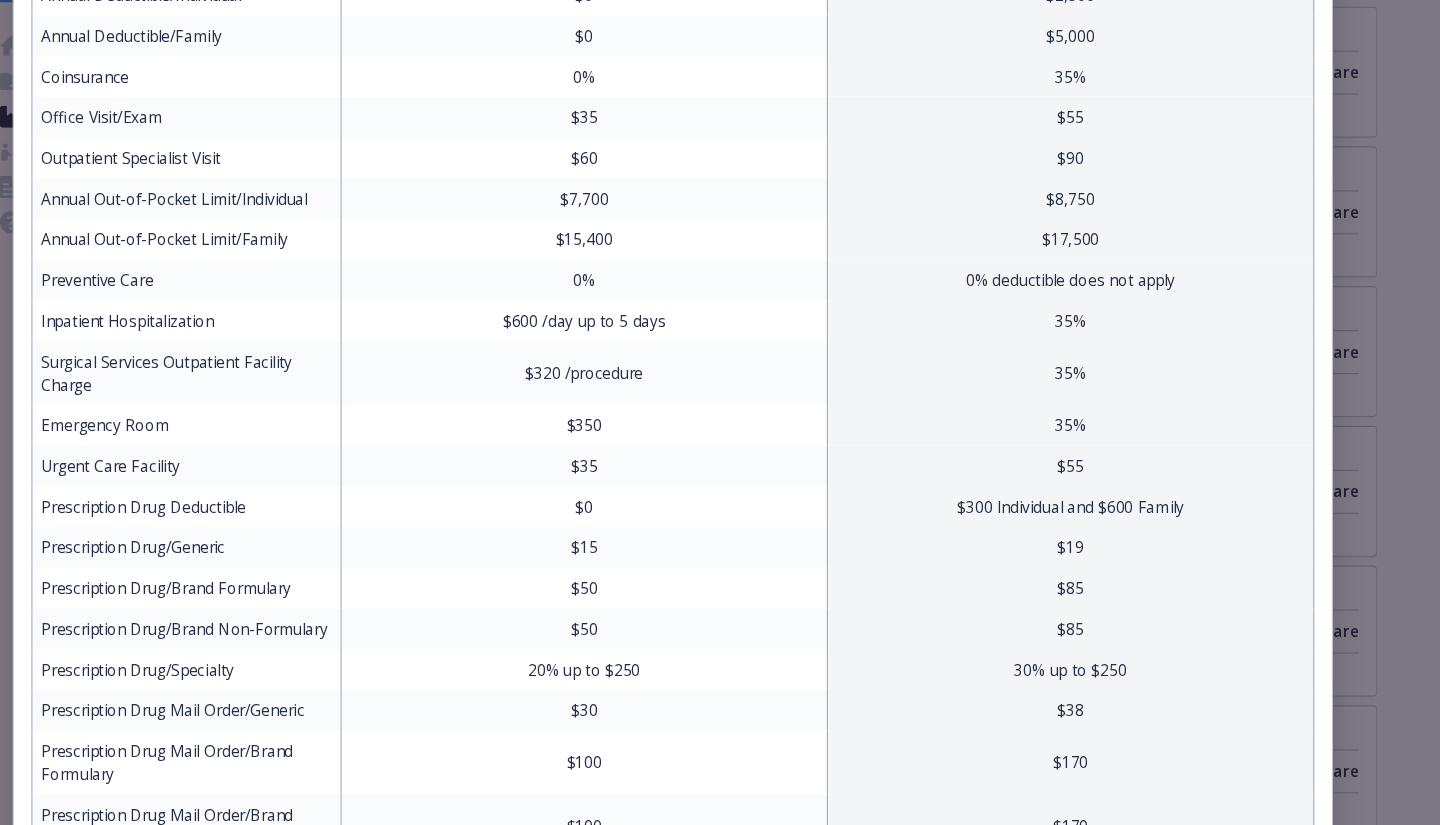 click on "Benefits Info Kaiser Gold HMO Current  year Kaiser Silver HMO Current  year Benefit In Network In Network Annual Deductible/Individual $0 $2,500 Annual Deductible/Family $0 $5,000 Coinsurance 0% 35% Office Visit/Exam $35 $55 Outpatient Specialist Visit $60 $90 Annual Out-of-Pocket Limit/Individual $7,700 $8,750 Annual Out-of-Pocket Limit/Family $15,400 $17,500 Preventive Care 0% 0% deductible does not apply Inpatient Hospitalization $600 /day up to 5 days 35% Surgical Services Outpatient Facility Charge $320 /procedure 35% Emergency Room $350 35% Urgent Care Facility $35 $55 Prescription Drug Deductible $0 $300 Individual and $600 Family Prescription Drug/Generic $15 $19 Prescription Drug/Brand Formulary $50 $85 Prescription Drug/Brand Non-Formulary $50 $85 Prescription Drug/Specialty 20% up to $250 30% up to $250 Prescription Drug Mail Order/Generic $30 $38 Prescription Drug Mail Order/Brand Formulary $100 $170 Prescription Drug Mail Order/Brand Non-Formulary $100 $170 Chiropractic Services Not Covered" at bounding box center [720, 412] 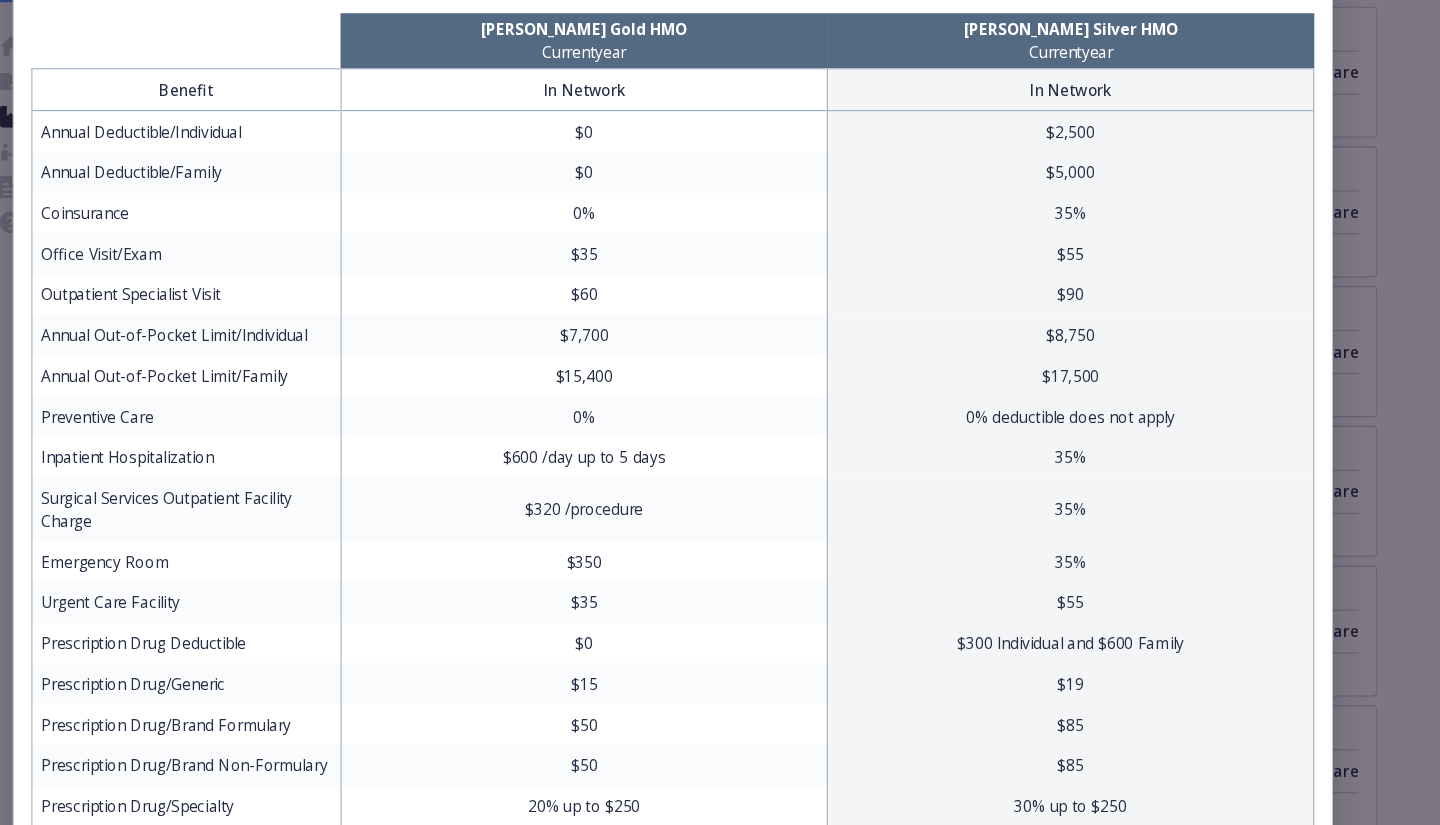 scroll, scrollTop: 63, scrollLeft: 0, axis: vertical 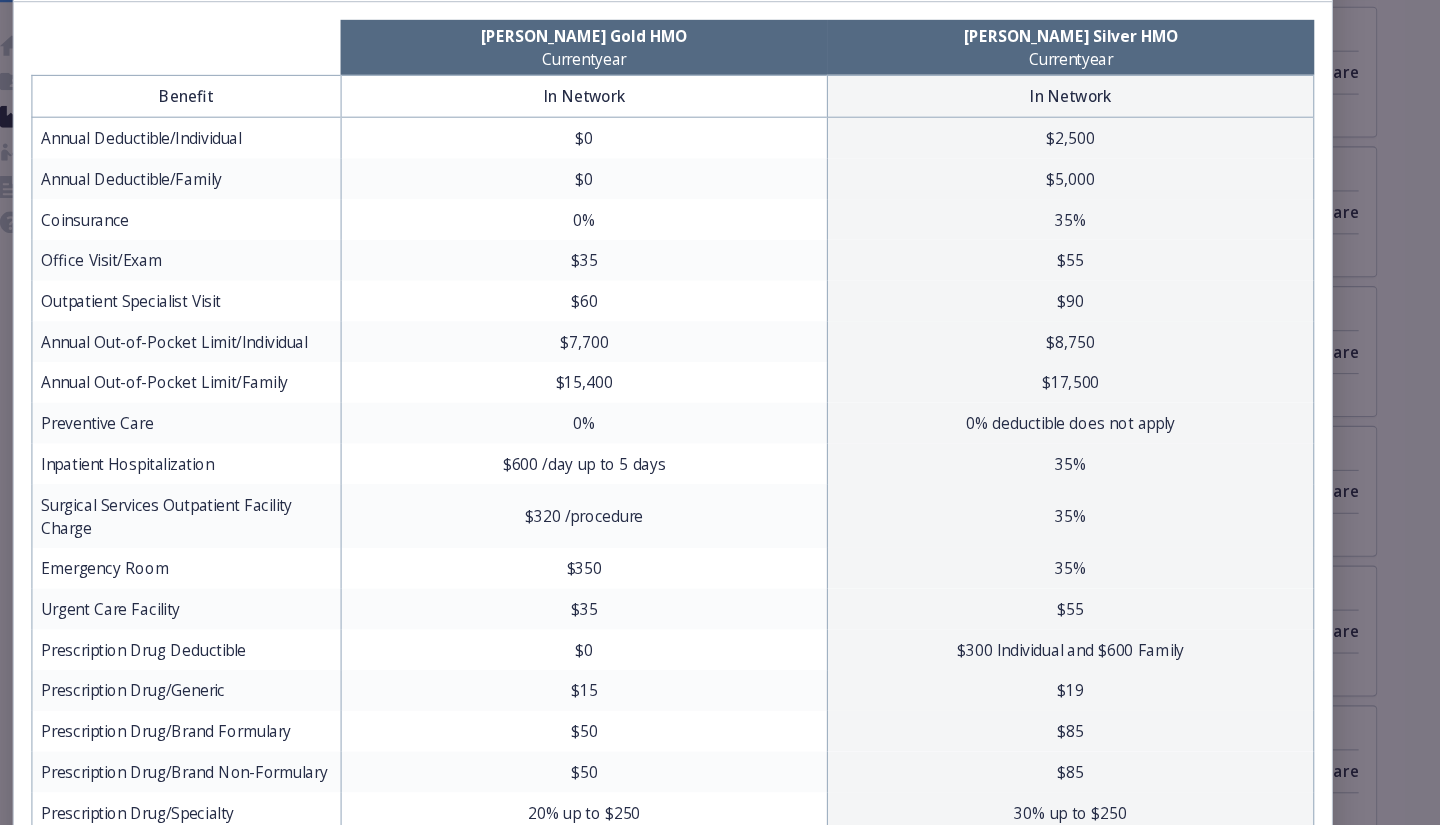 click on "$60" at bounding box center (639, 348) 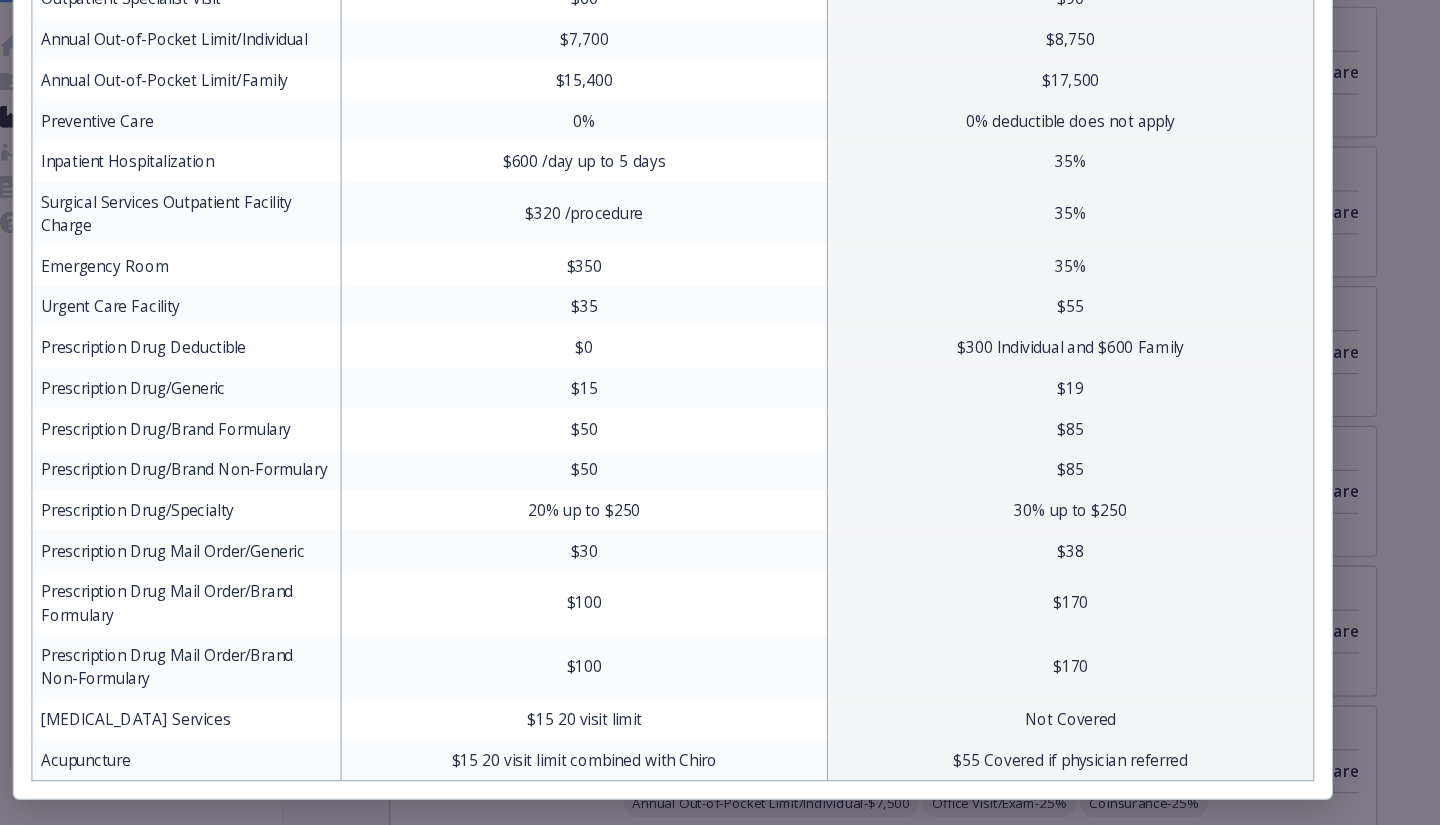 scroll, scrollTop: 341, scrollLeft: 0, axis: vertical 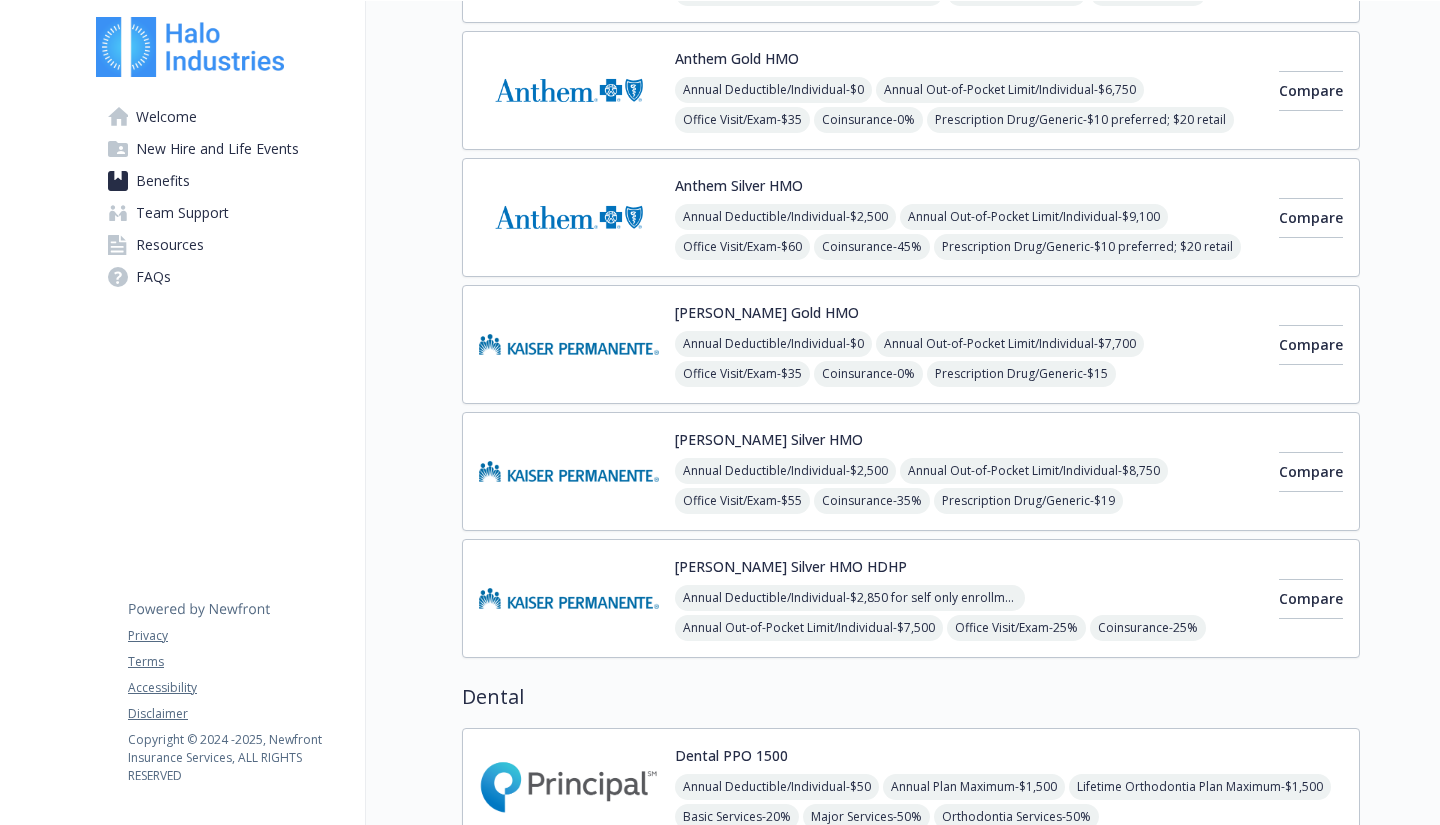 click on "[PERSON_NAME] Gold HMO Annual Deductible/Individual  -  $0 Annual Out-of-Pocket Limit/Individual  -  $7,700 Office Visit/Exam  -  $35 Coinsurance  -  0% Prescription Drug/Generic  -  $15 Prescription Drug/Brand Formulary  -  $50 Prescription Drug/Brand Non-Formulary  -  $50 Prescription Drug/Specialty  -  20% up to $250 Compare" at bounding box center (911, 344) 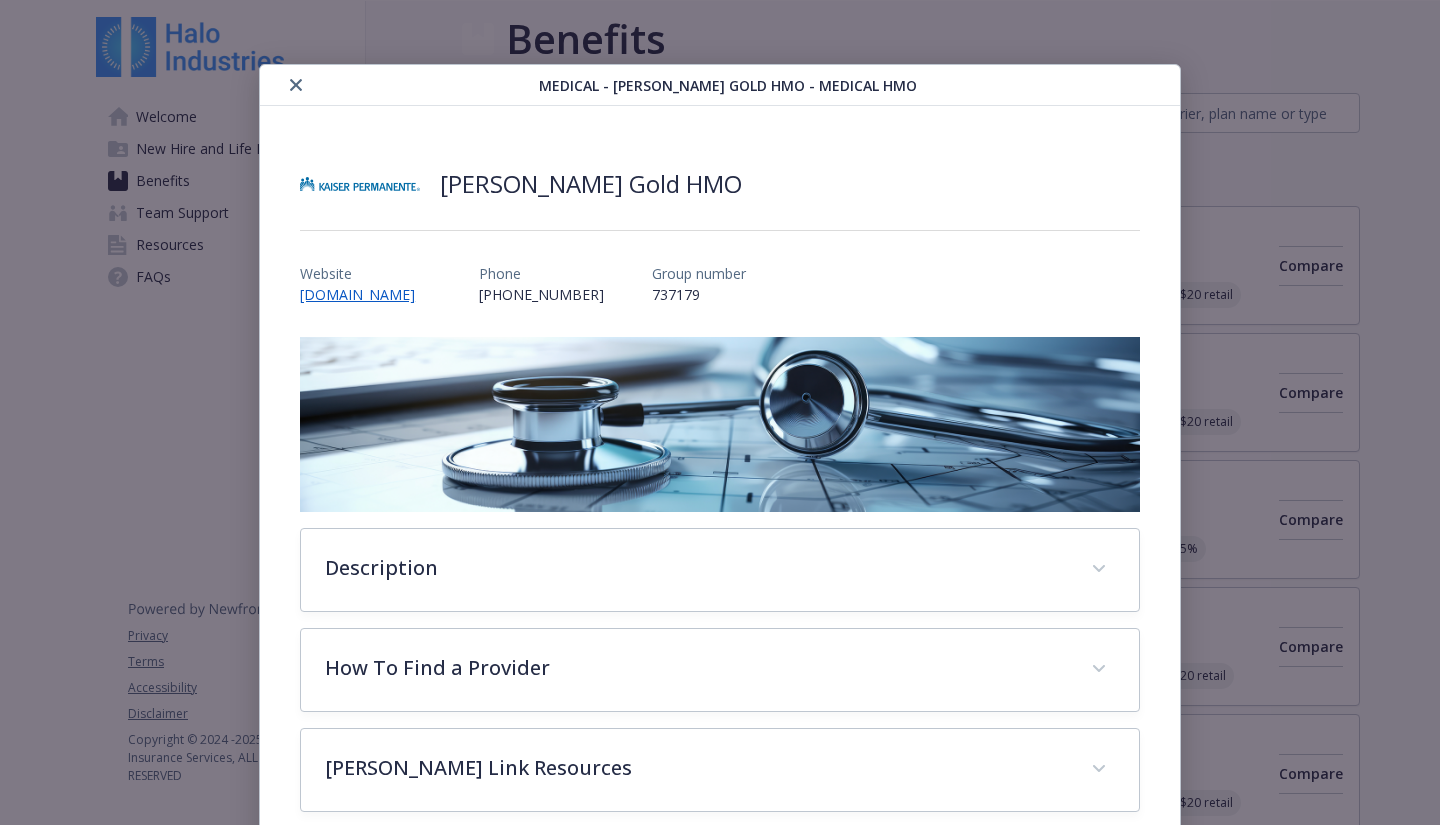 scroll, scrollTop: 572, scrollLeft: 0, axis: vertical 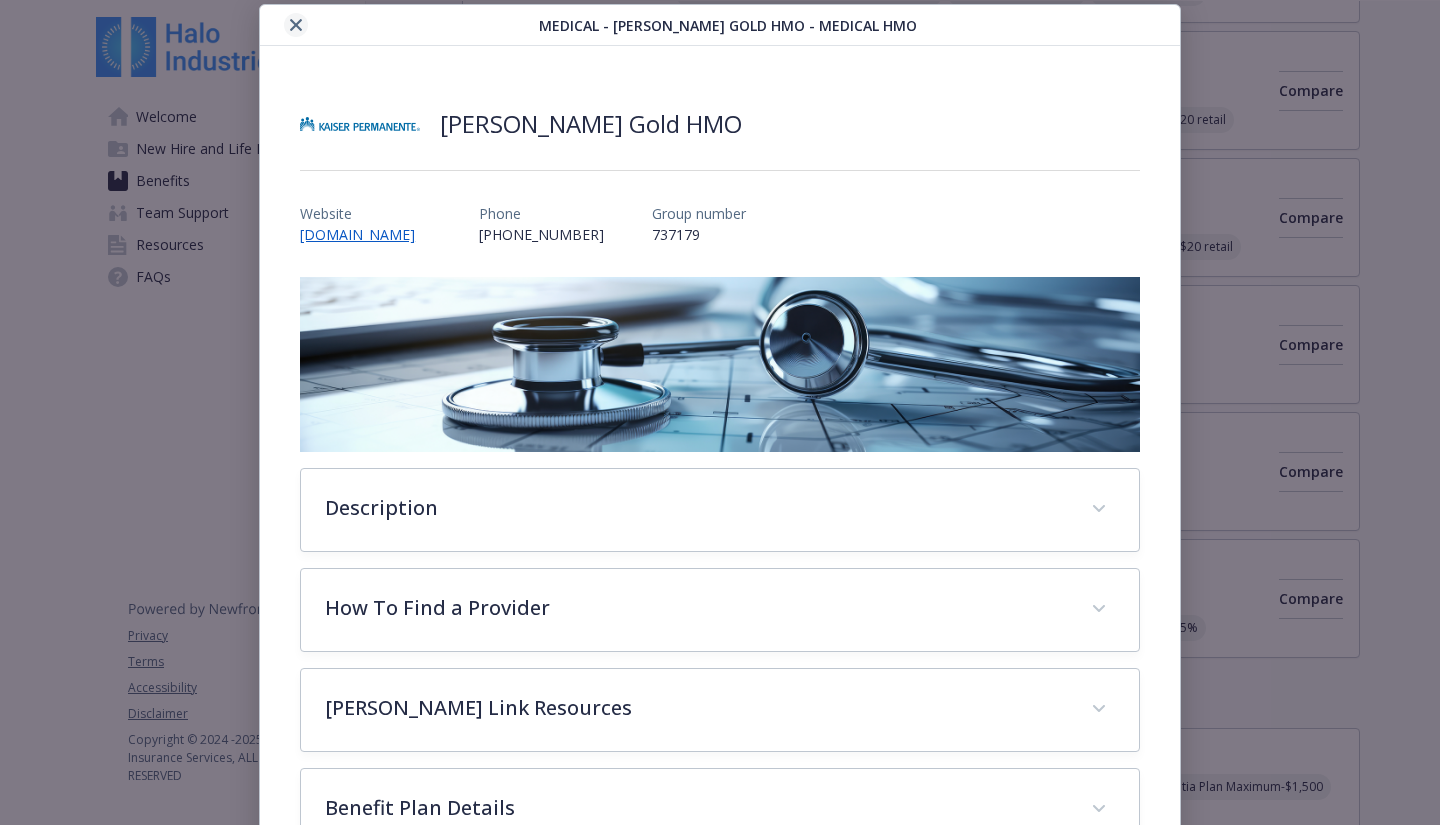 click 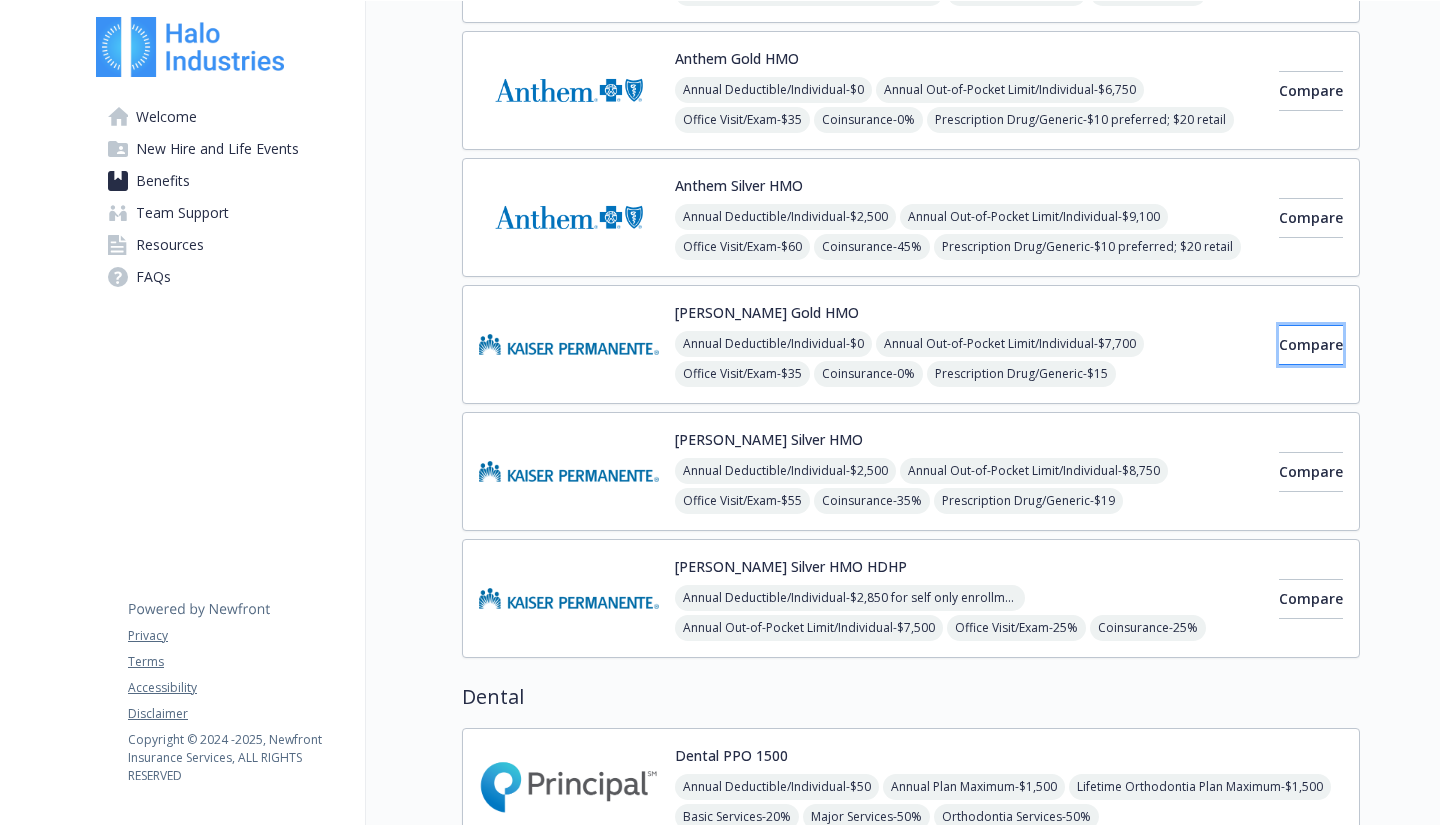 click on "Compare" at bounding box center (1311, 344) 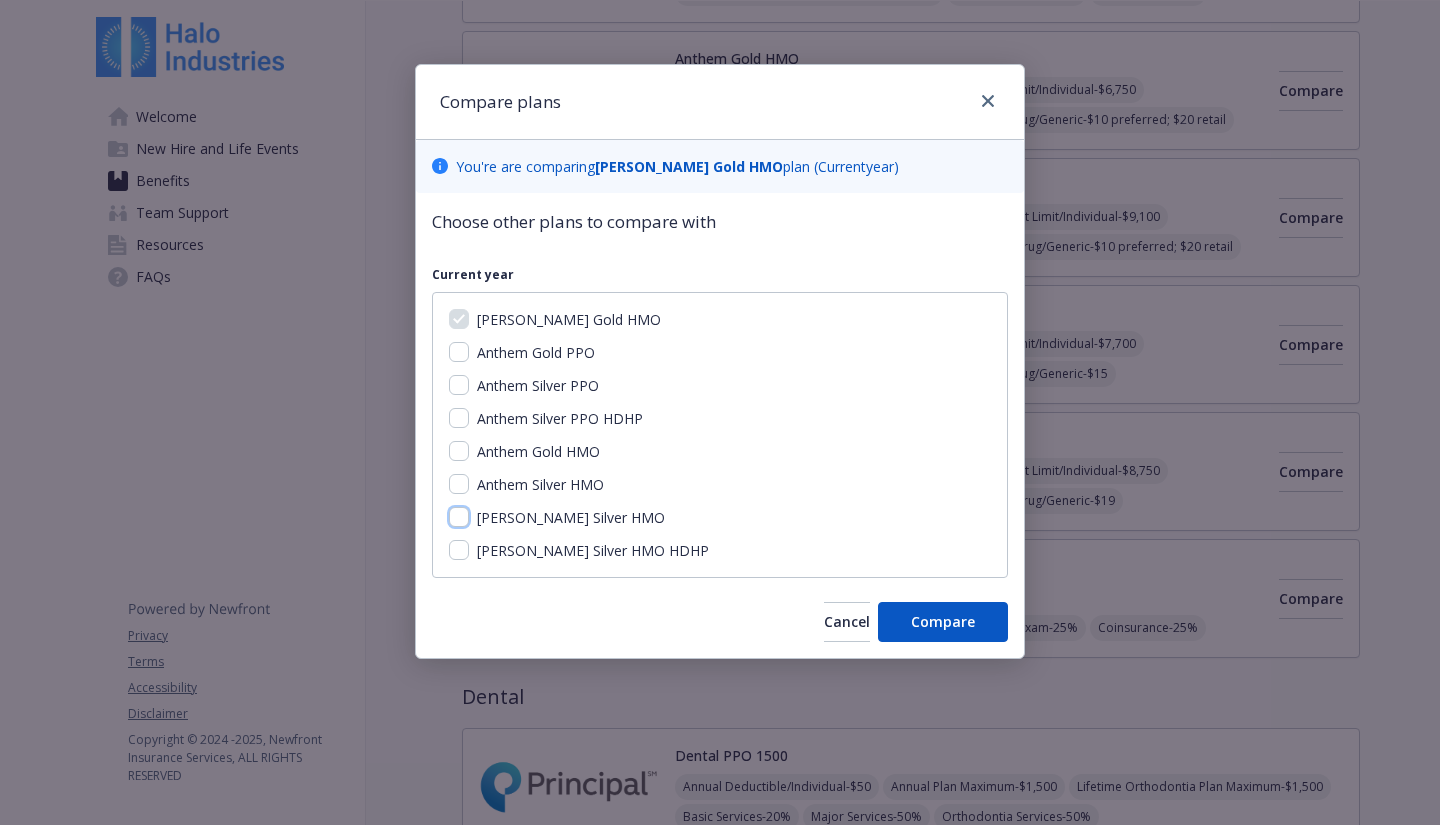 click on "[PERSON_NAME] Silver HMO" at bounding box center (459, 517) 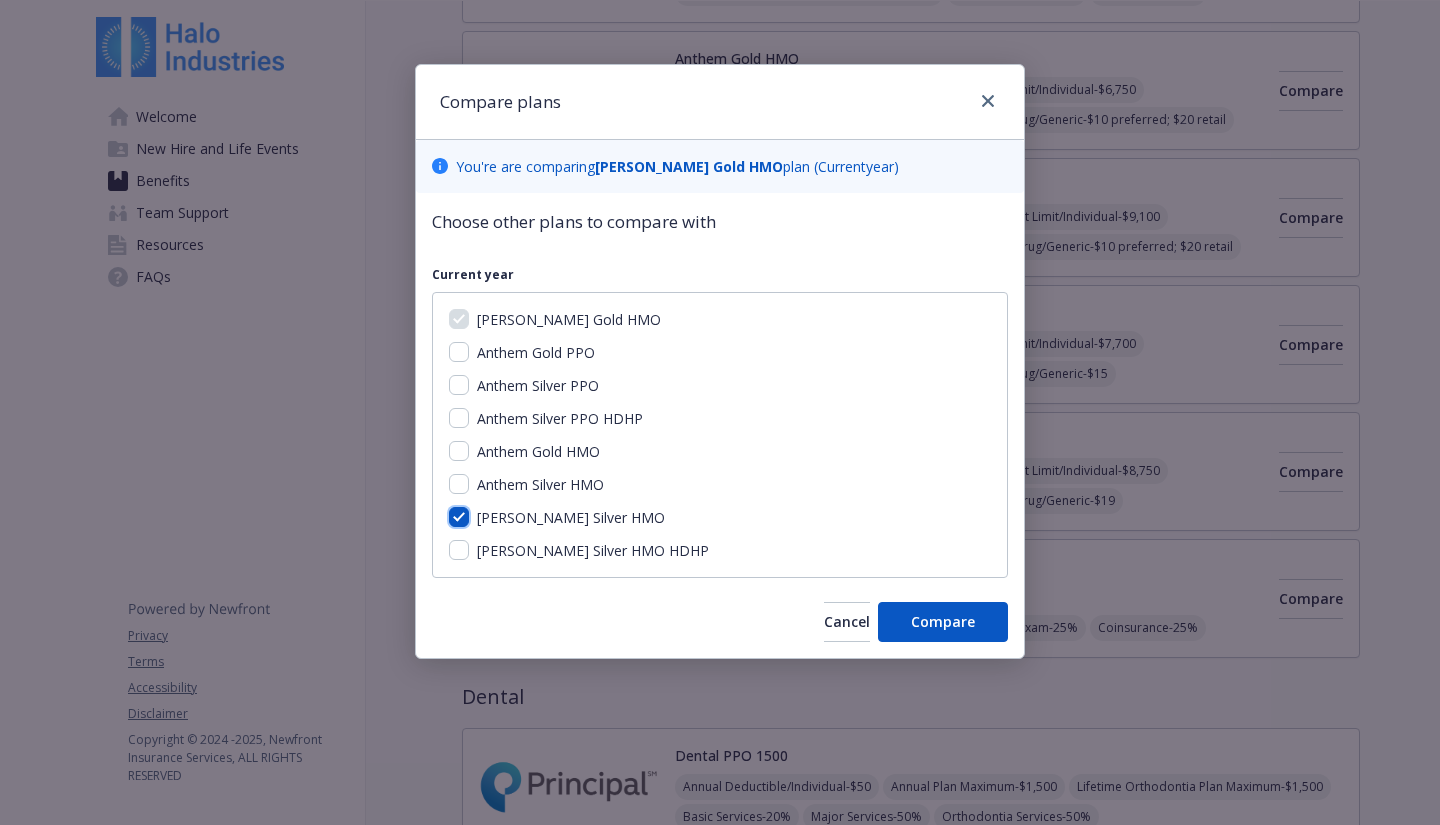 checkbox on "true" 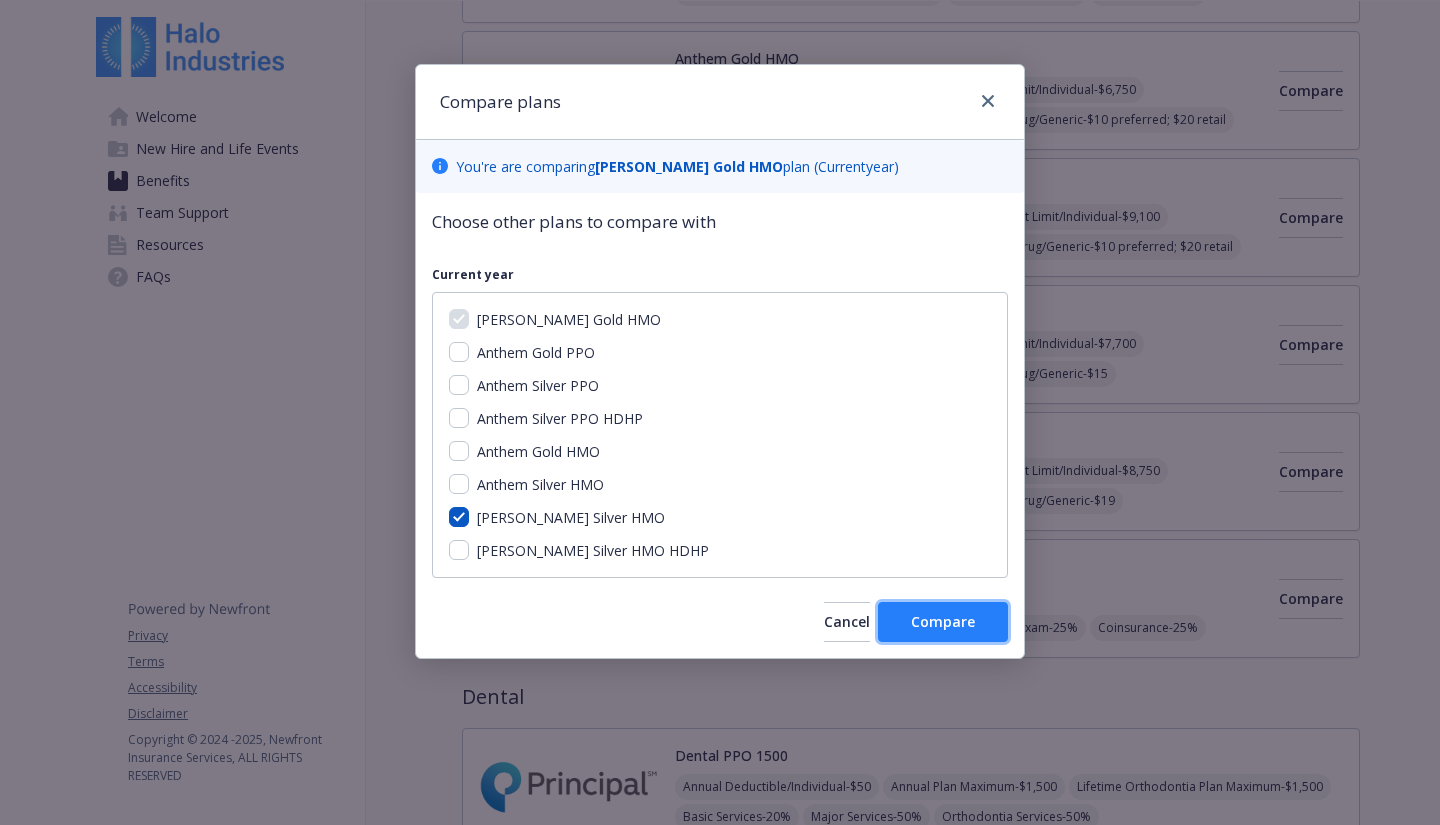click on "Compare" at bounding box center [943, 622] 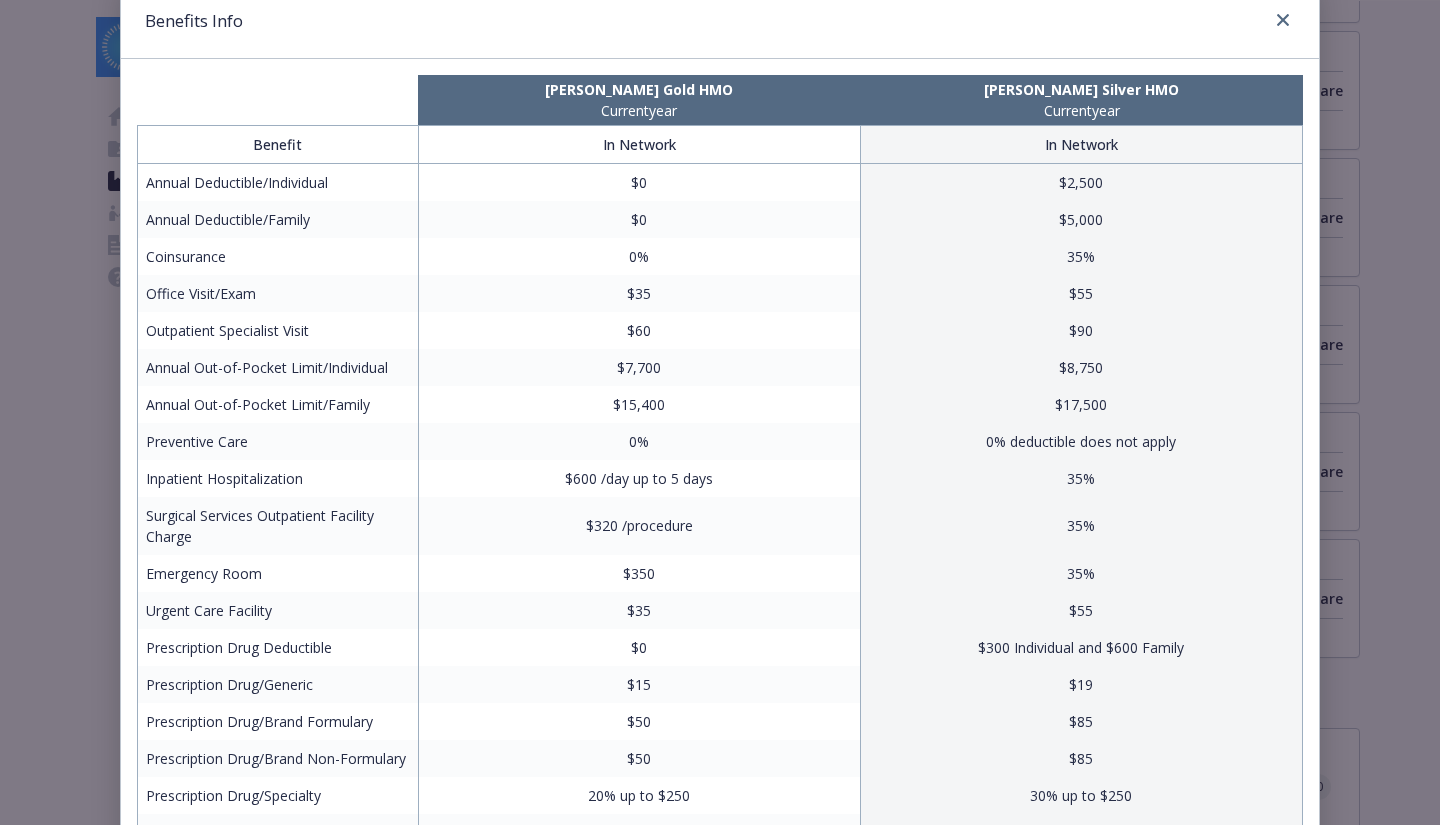 scroll, scrollTop: 0, scrollLeft: 0, axis: both 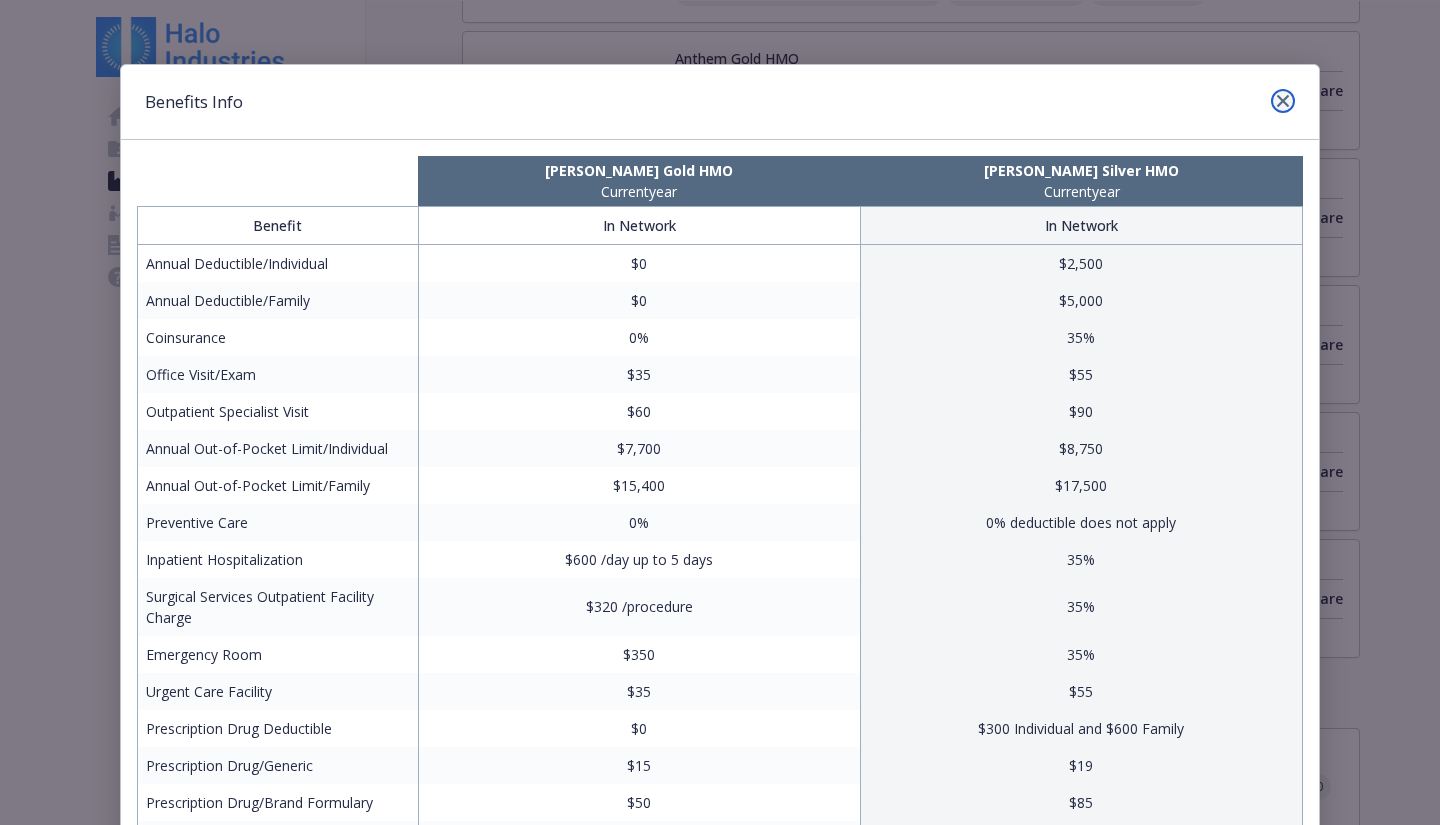 click 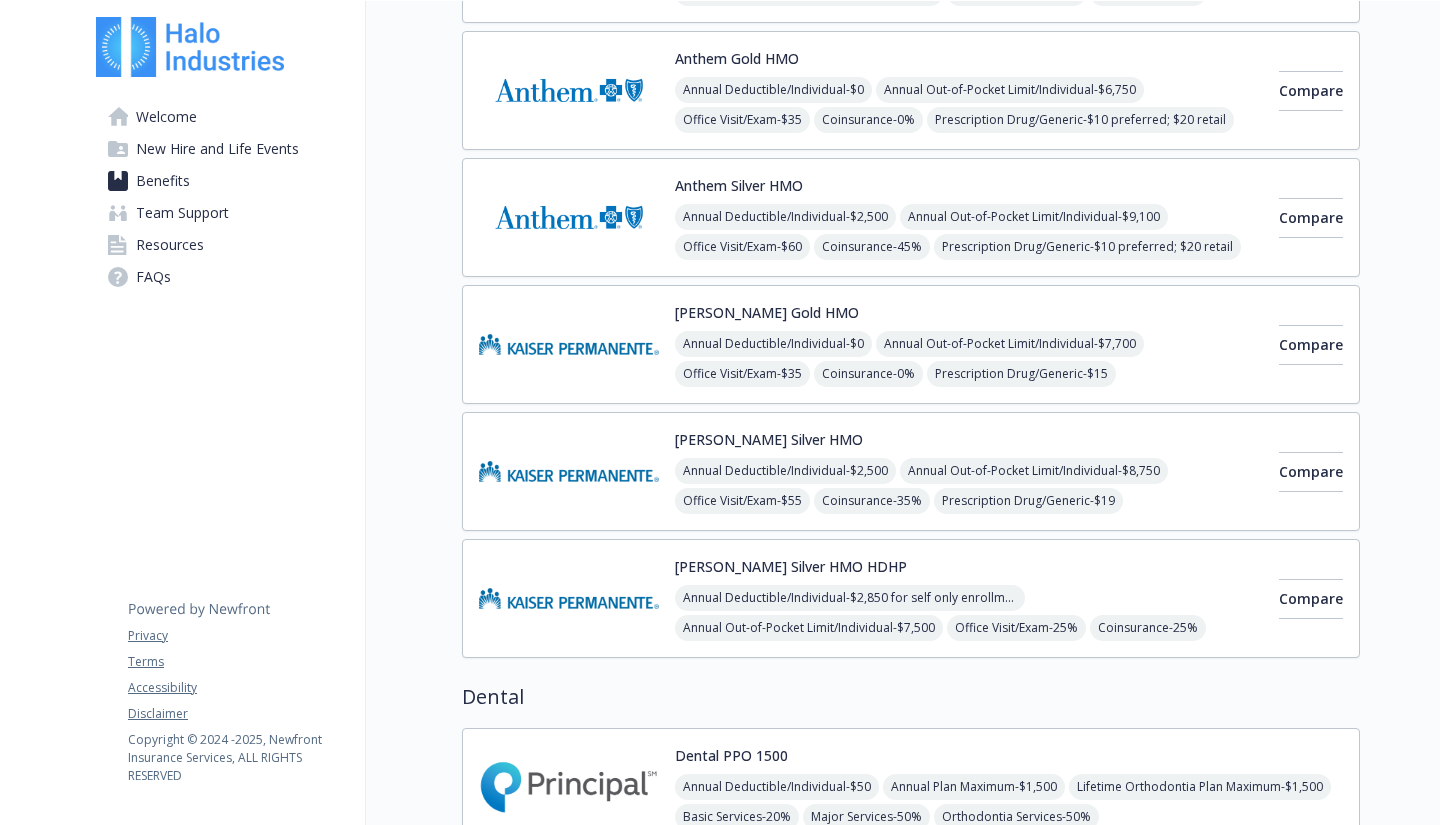 click at bounding box center (569, 344) 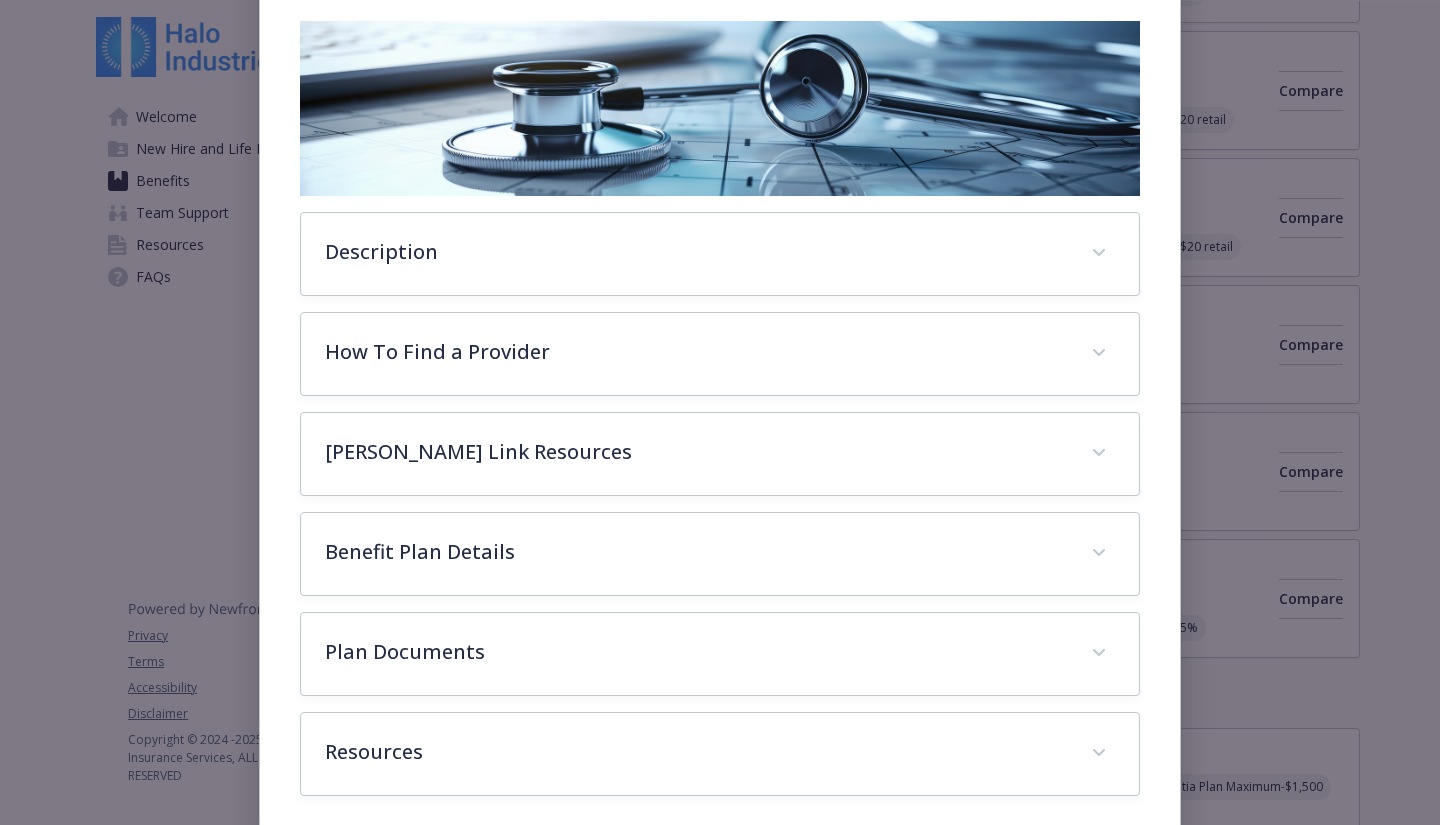 scroll, scrollTop: 334, scrollLeft: 0, axis: vertical 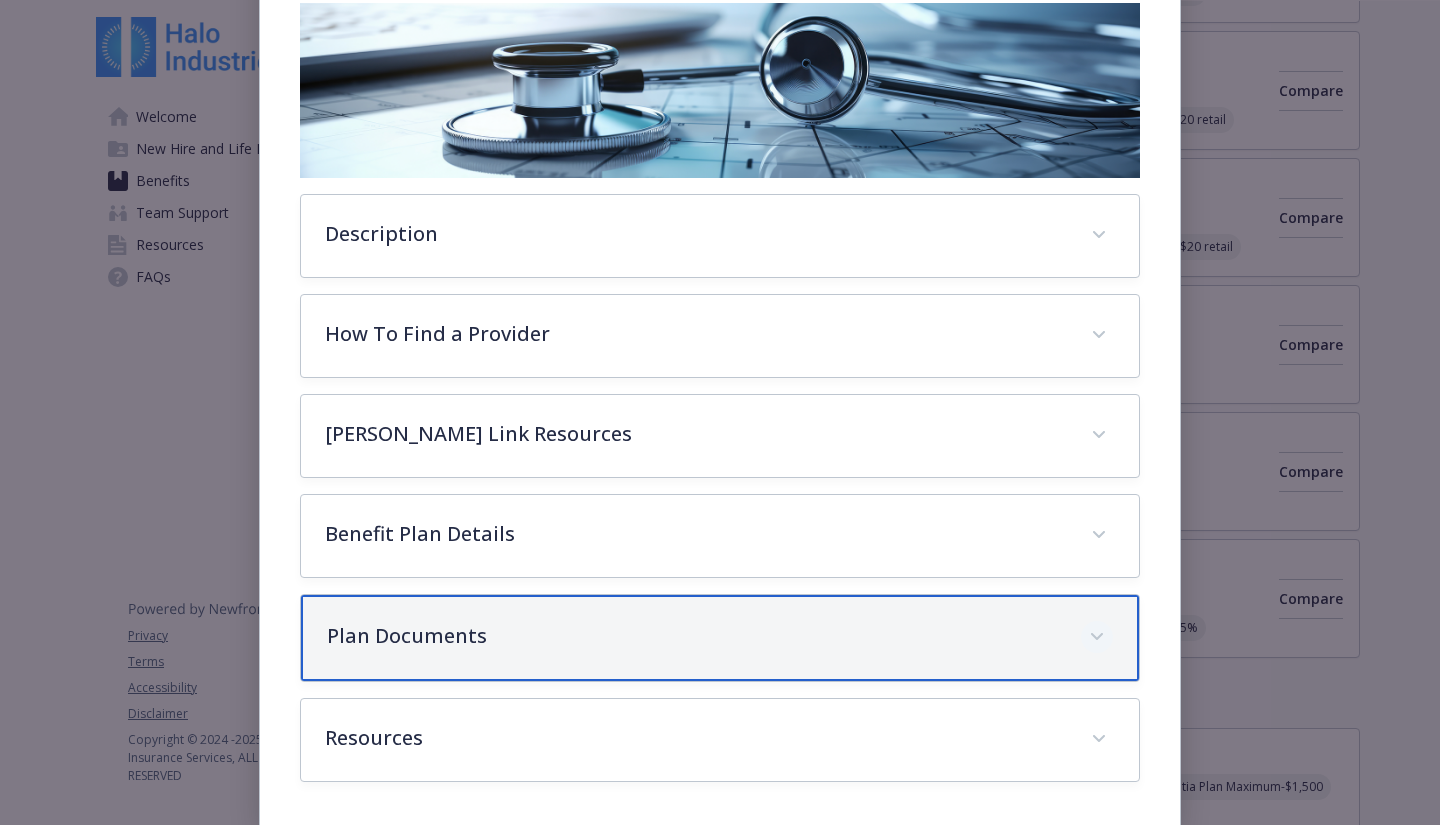 click 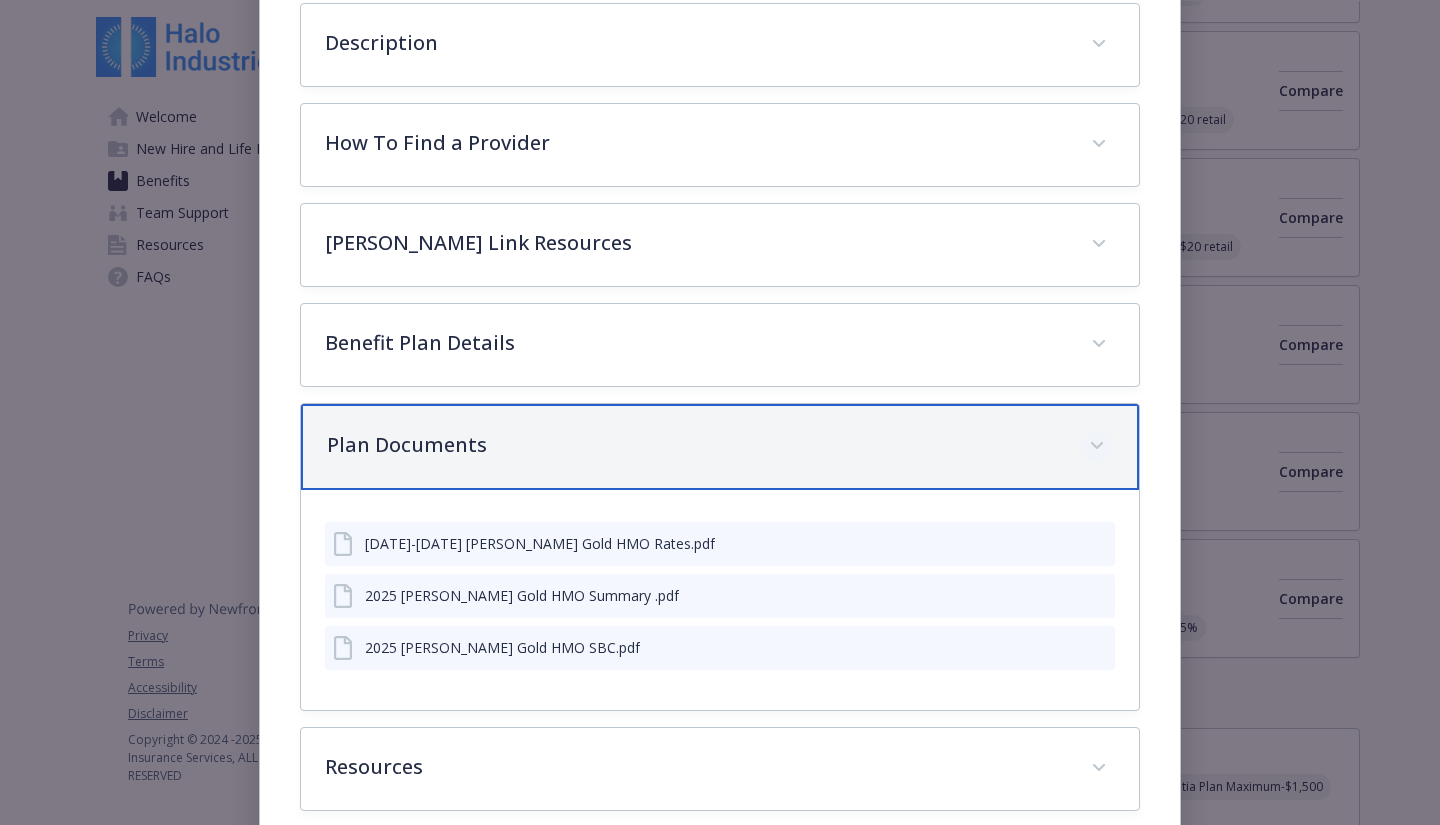 scroll, scrollTop: 558, scrollLeft: 0, axis: vertical 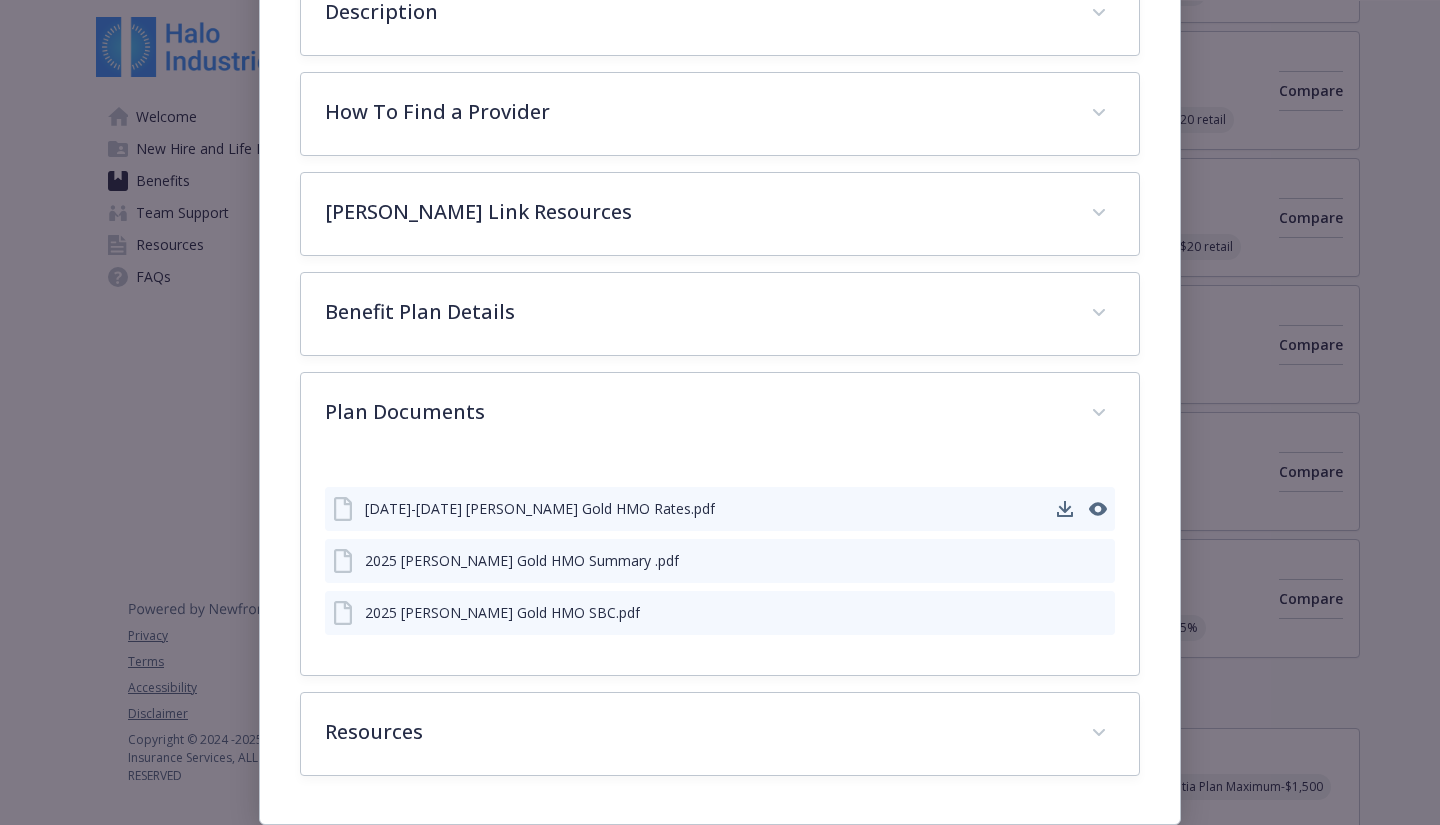 click on "[DATE]-[DATE] [PERSON_NAME] Gold HMO Rates.pdf" at bounding box center [540, 508] 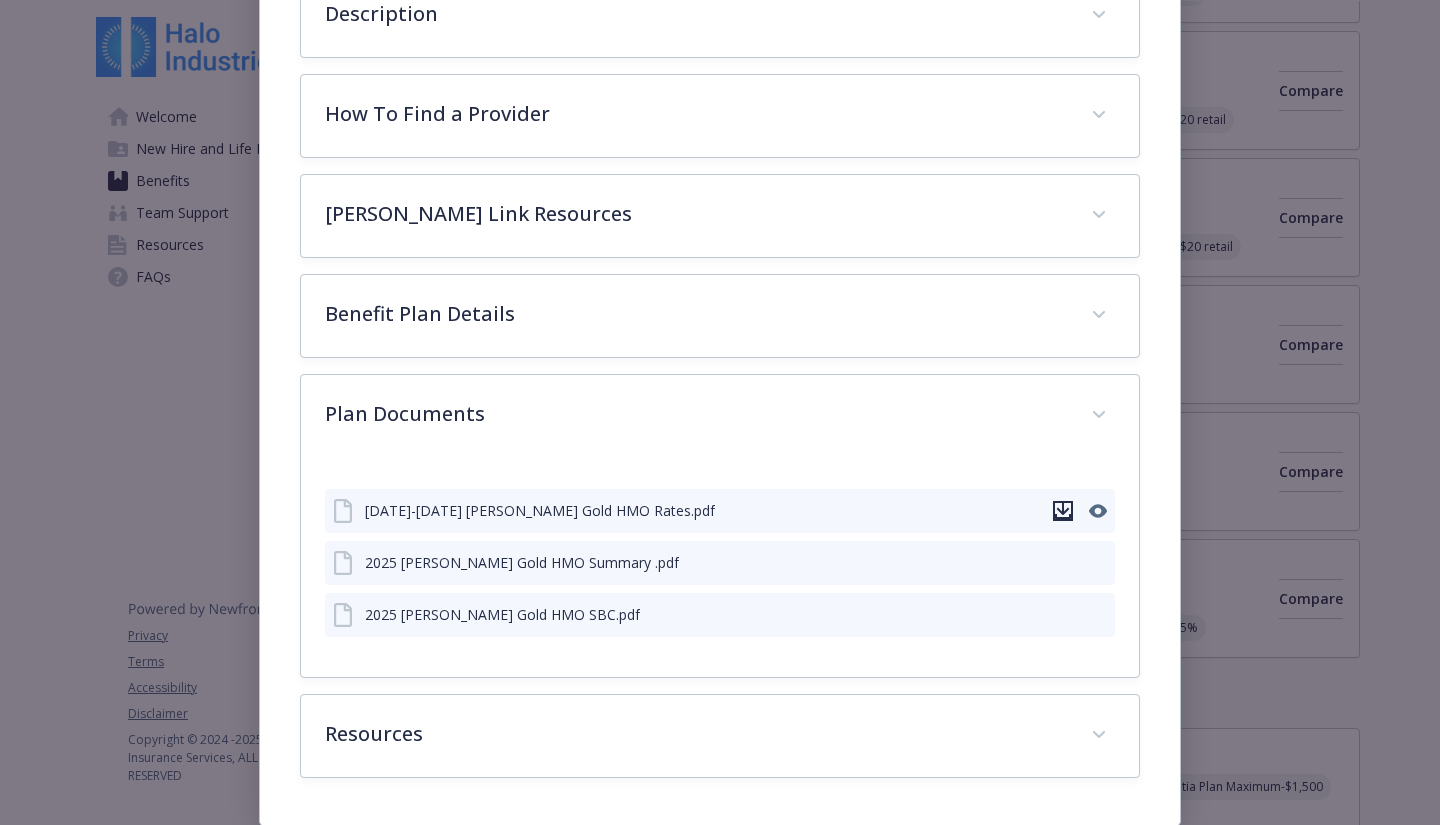 click 